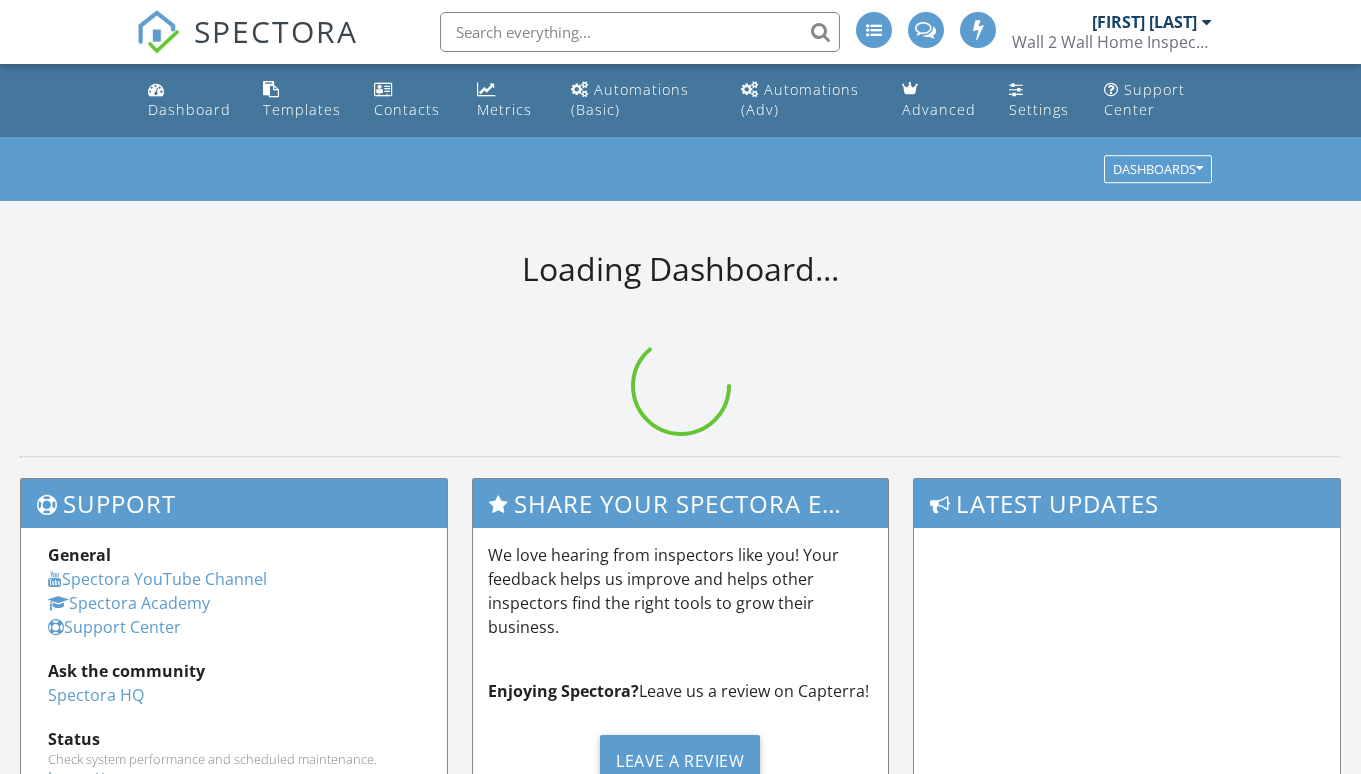 scroll, scrollTop: 0, scrollLeft: 0, axis: both 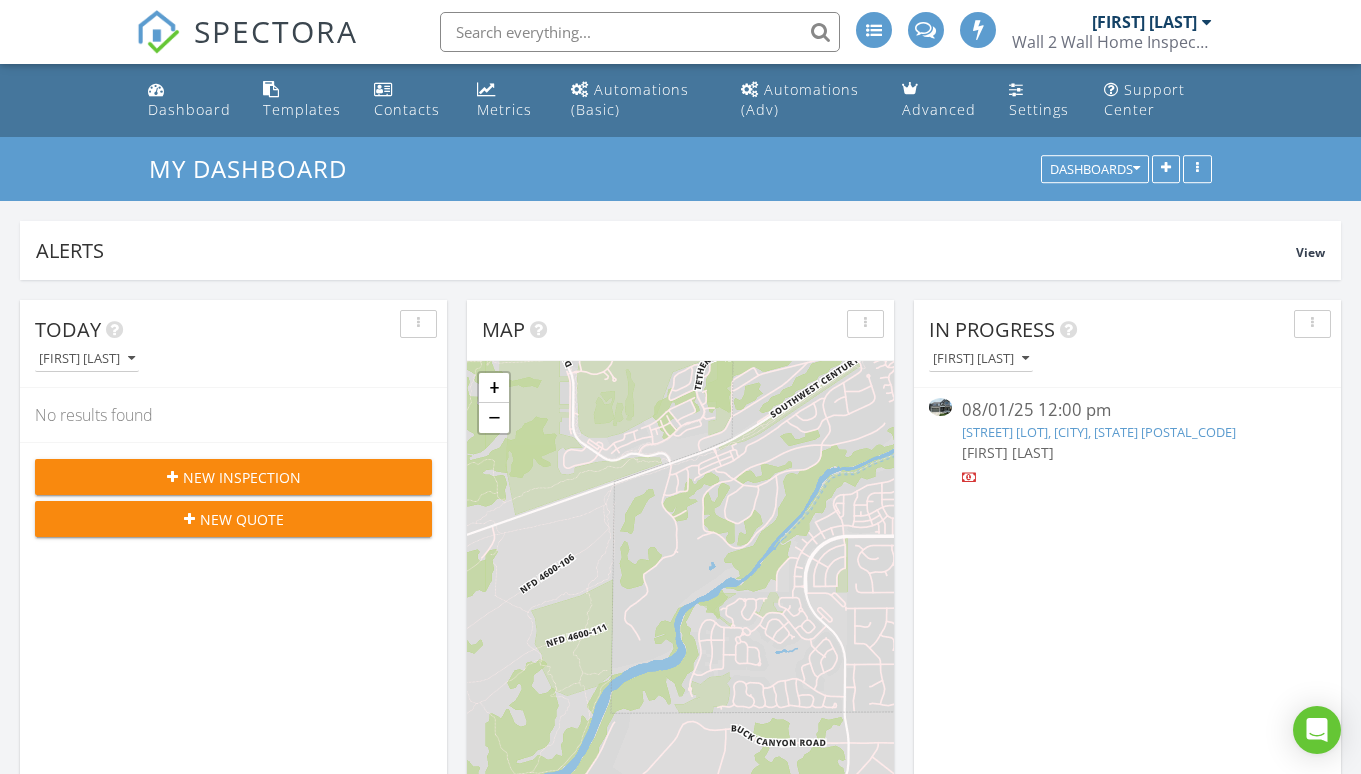 click on "New Inspection" at bounding box center (242, 477) 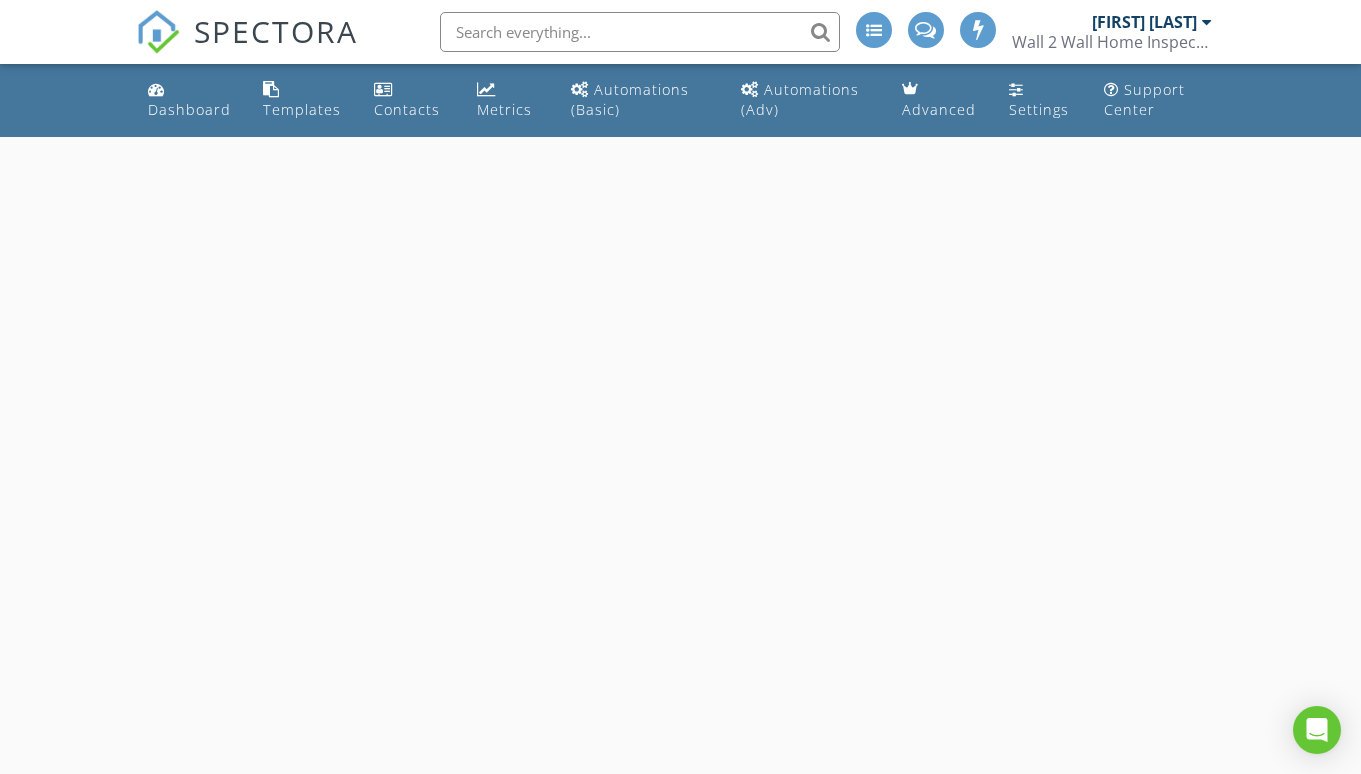 scroll, scrollTop: 0, scrollLeft: 0, axis: both 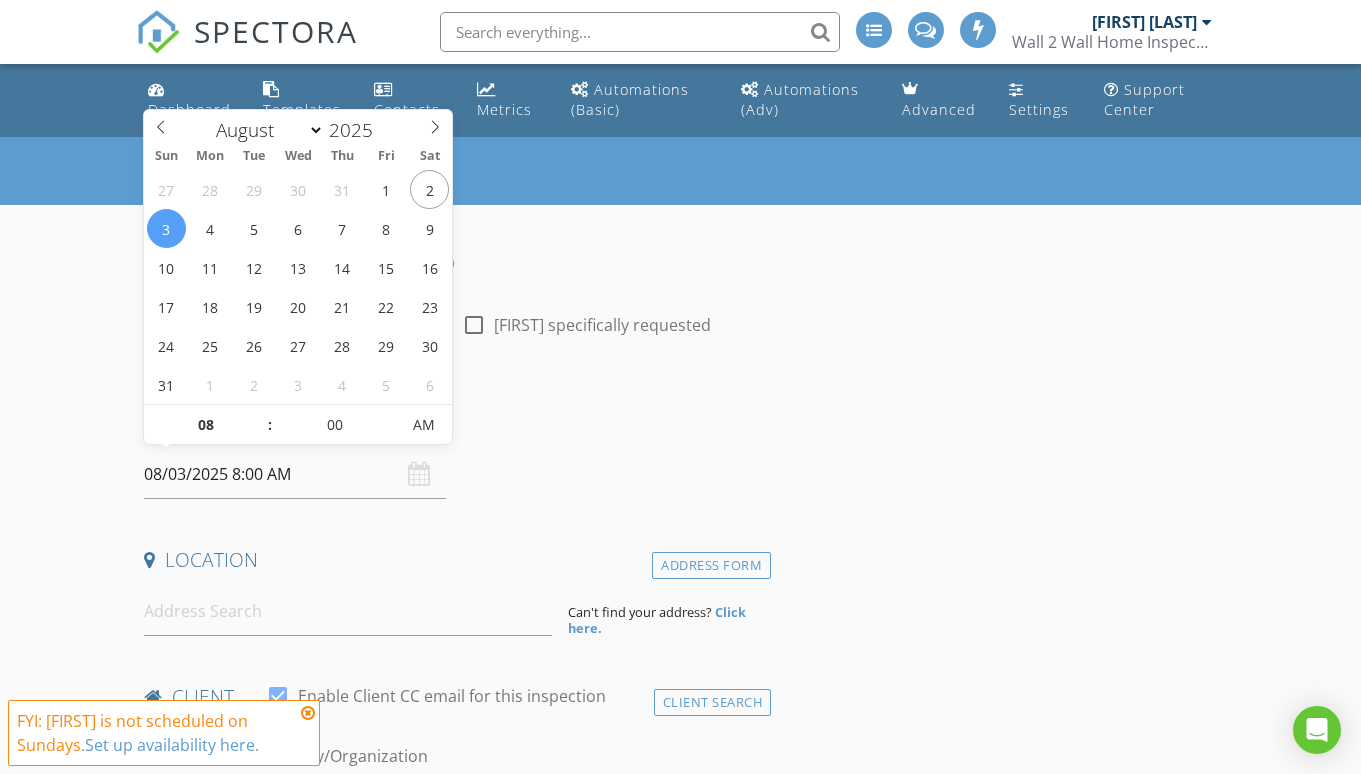 click on "08/03/2025 8:00 AM" at bounding box center (295, 474) 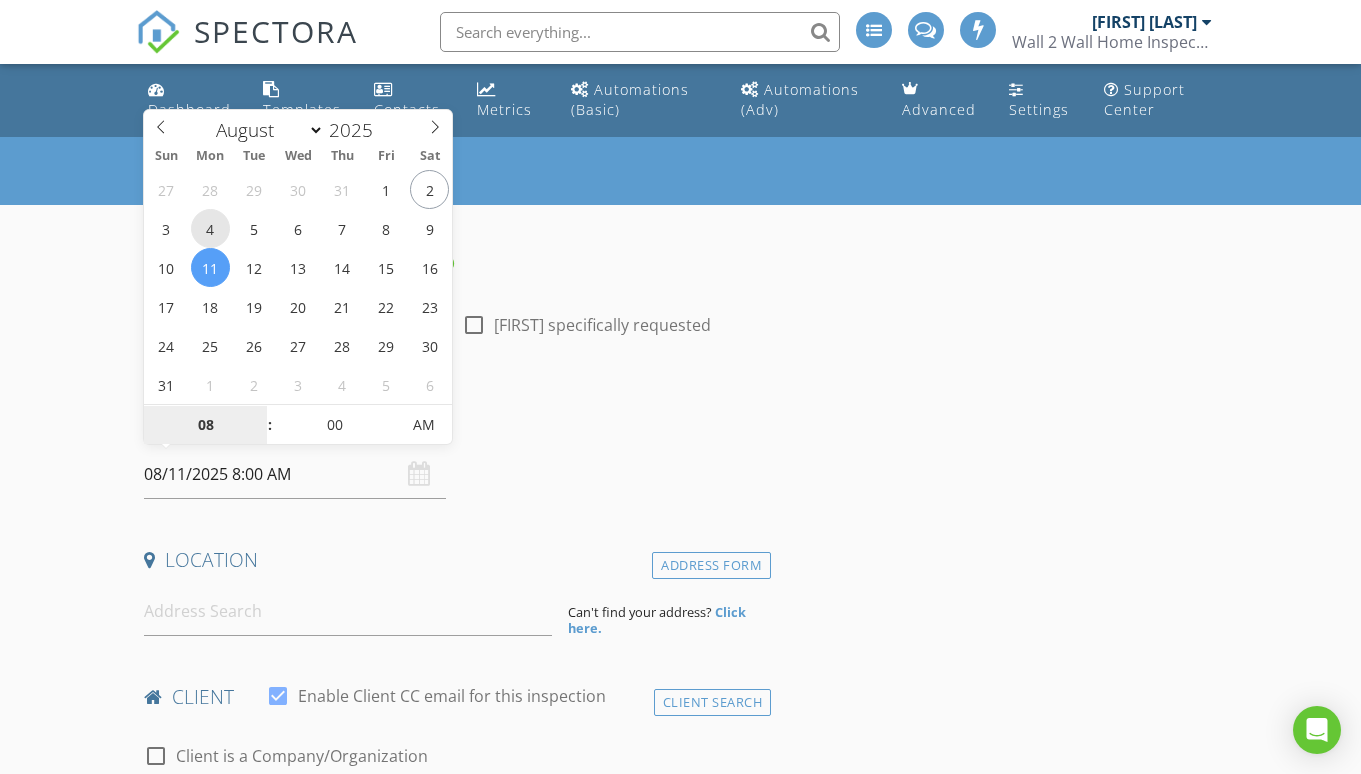 type on "08/04/2025 8:00 AM" 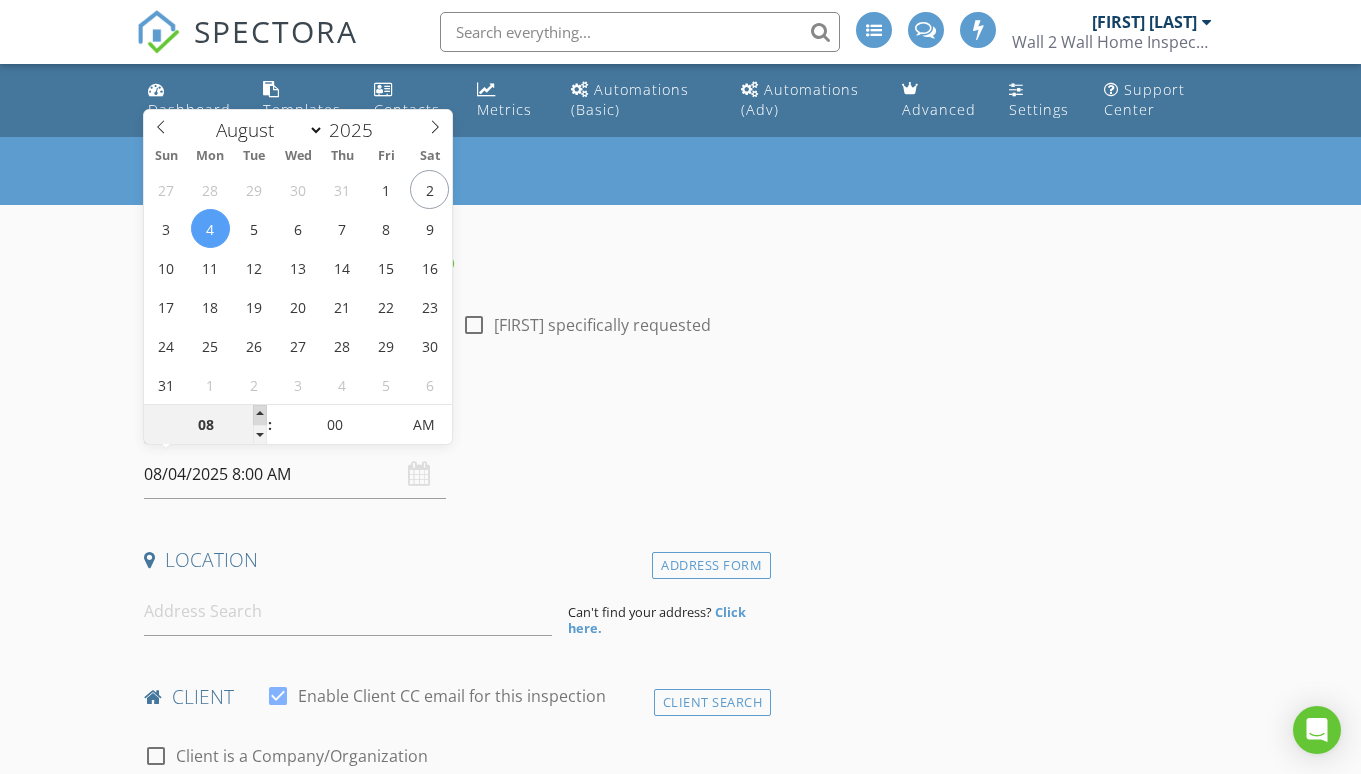 type on "09" 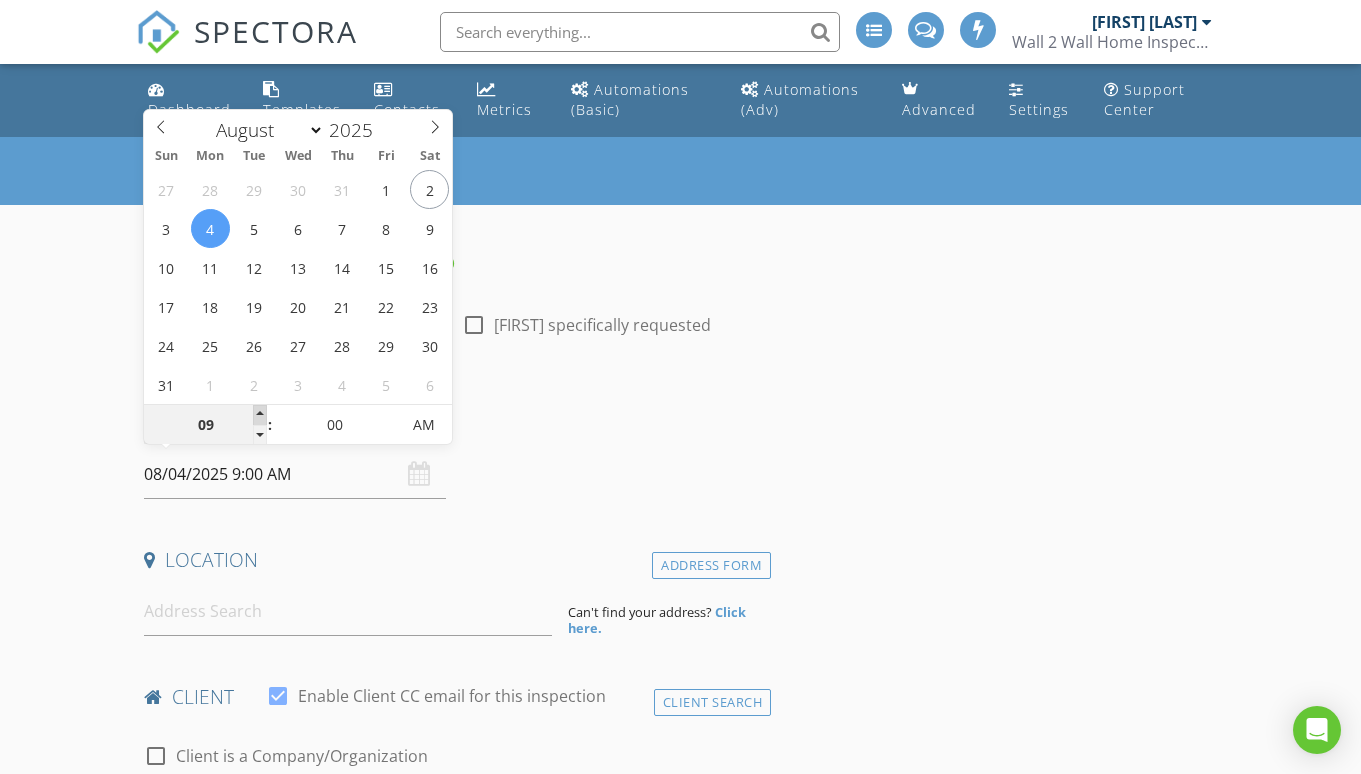 click at bounding box center [260, 415] 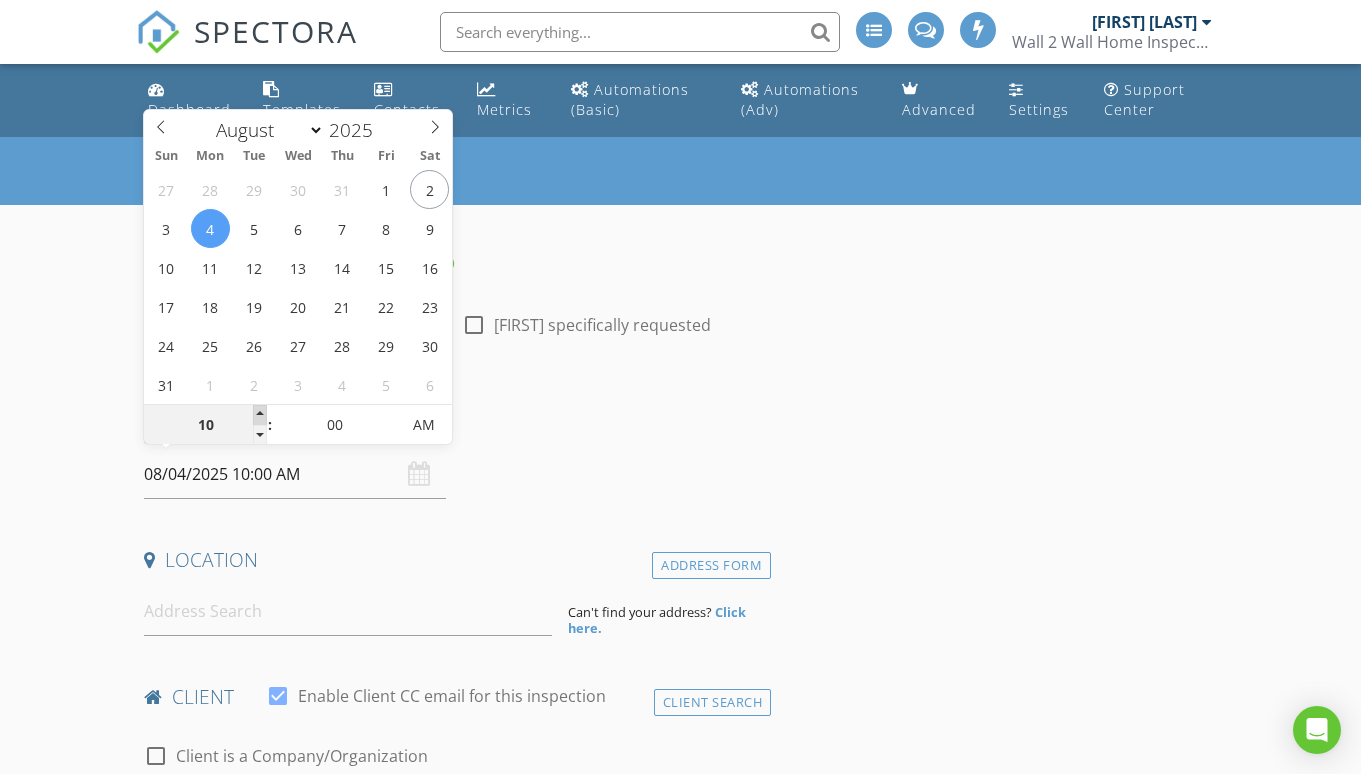 click at bounding box center (260, 415) 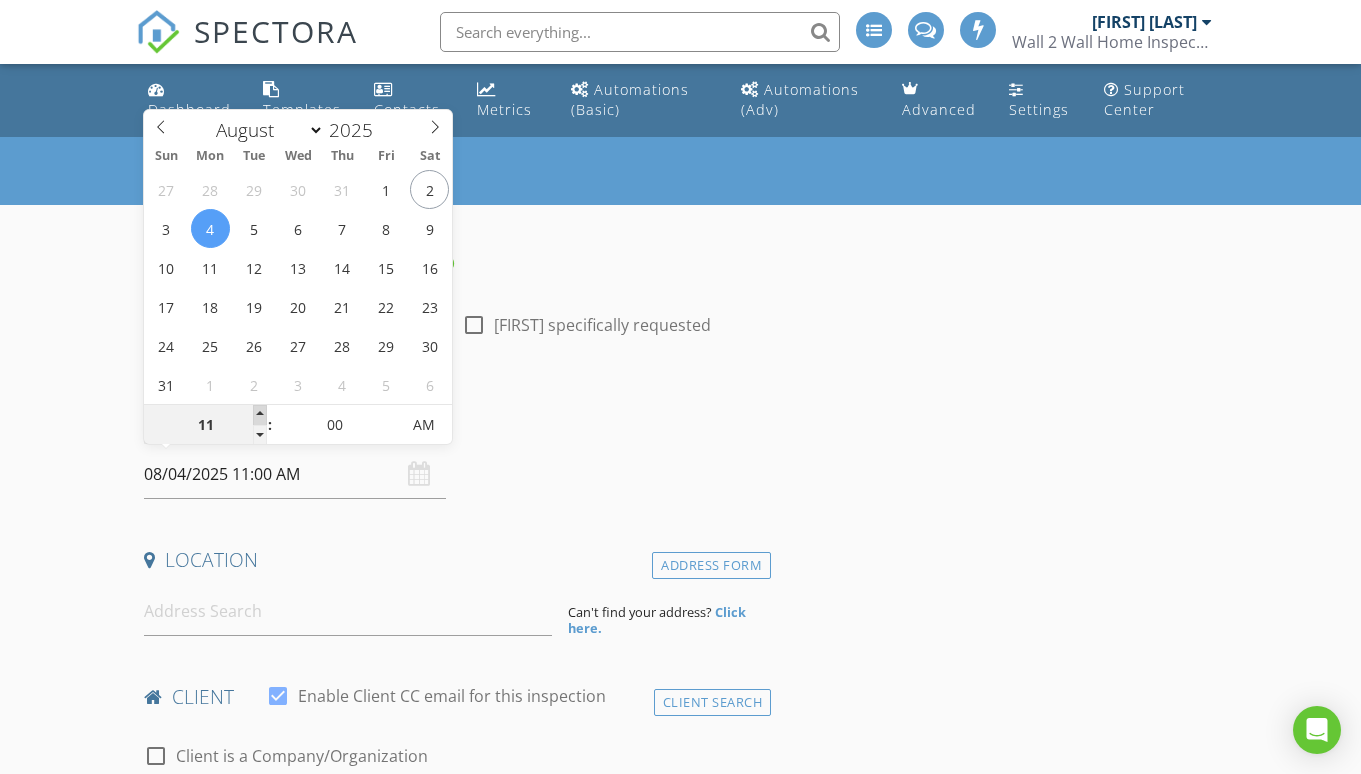 click at bounding box center [260, 415] 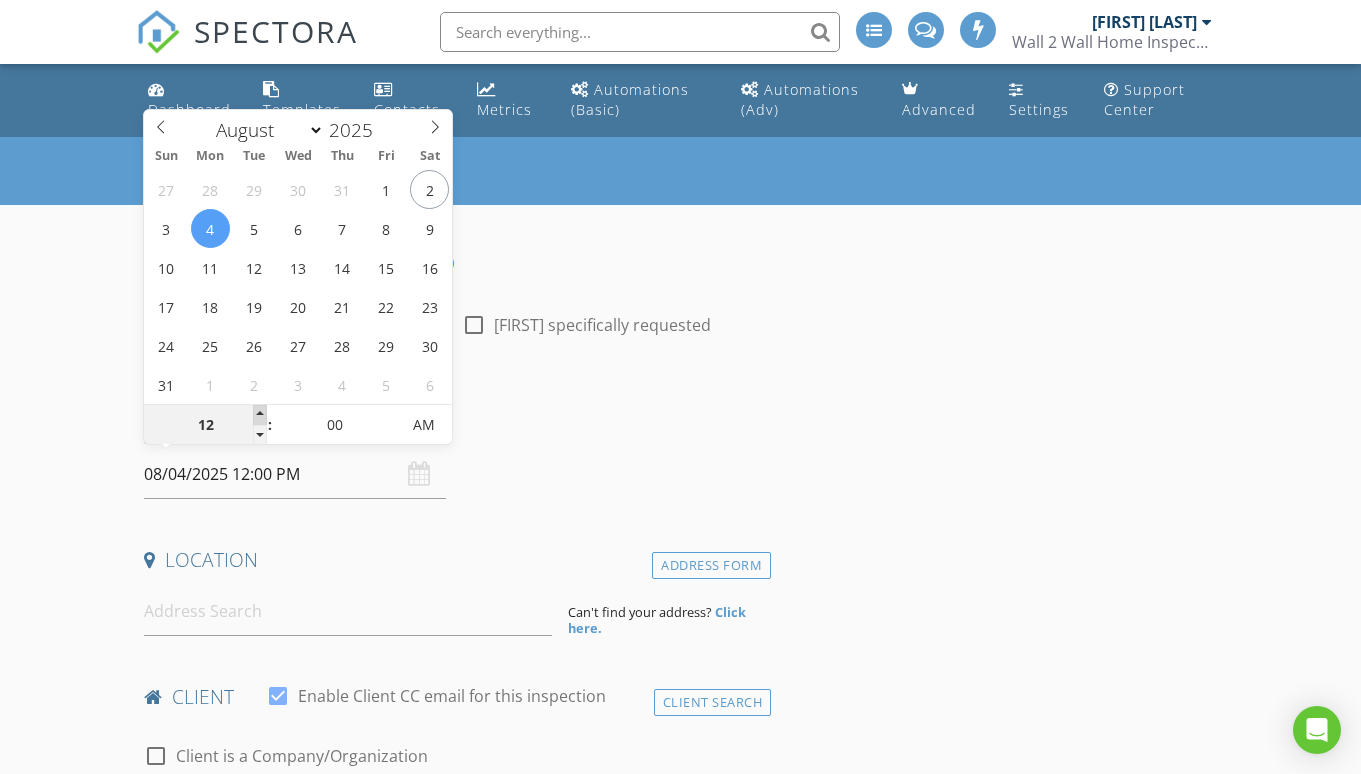 click at bounding box center (260, 415) 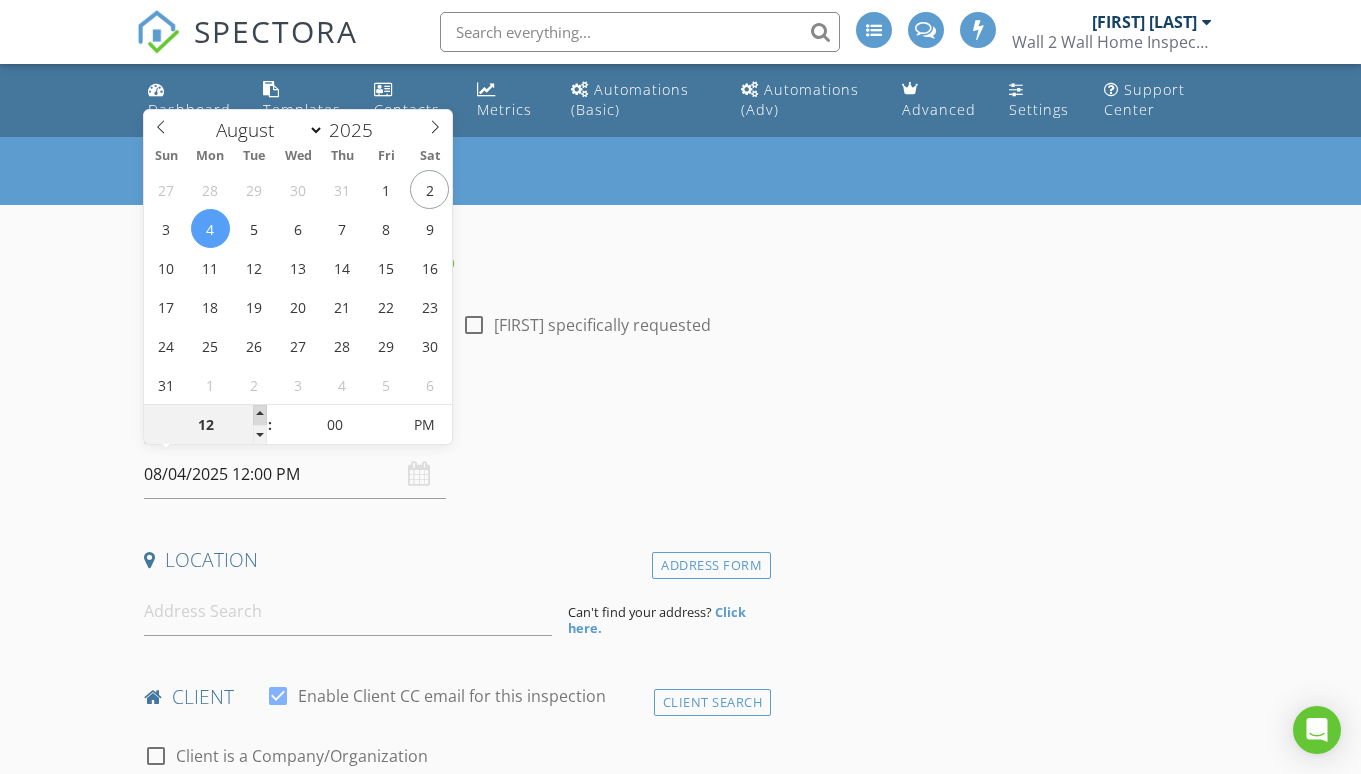 type on "01" 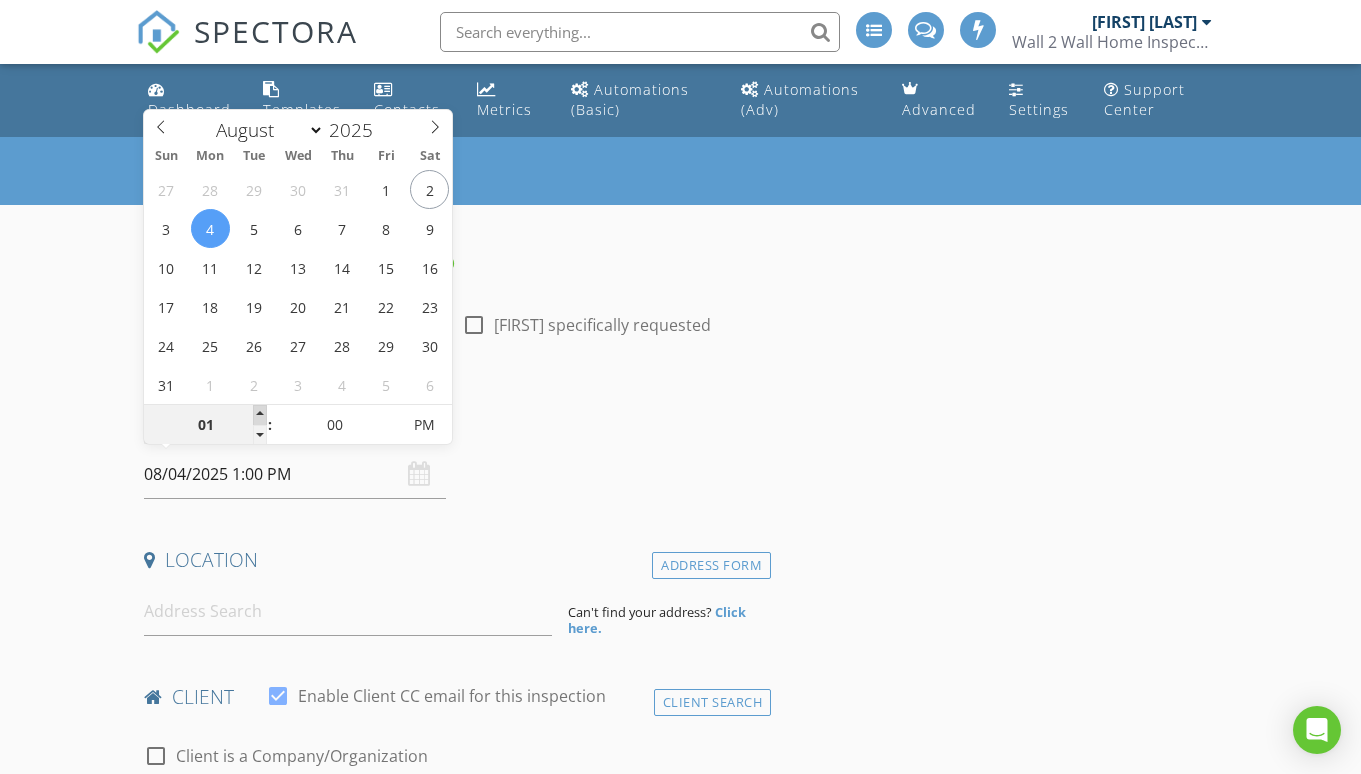 click at bounding box center [260, 415] 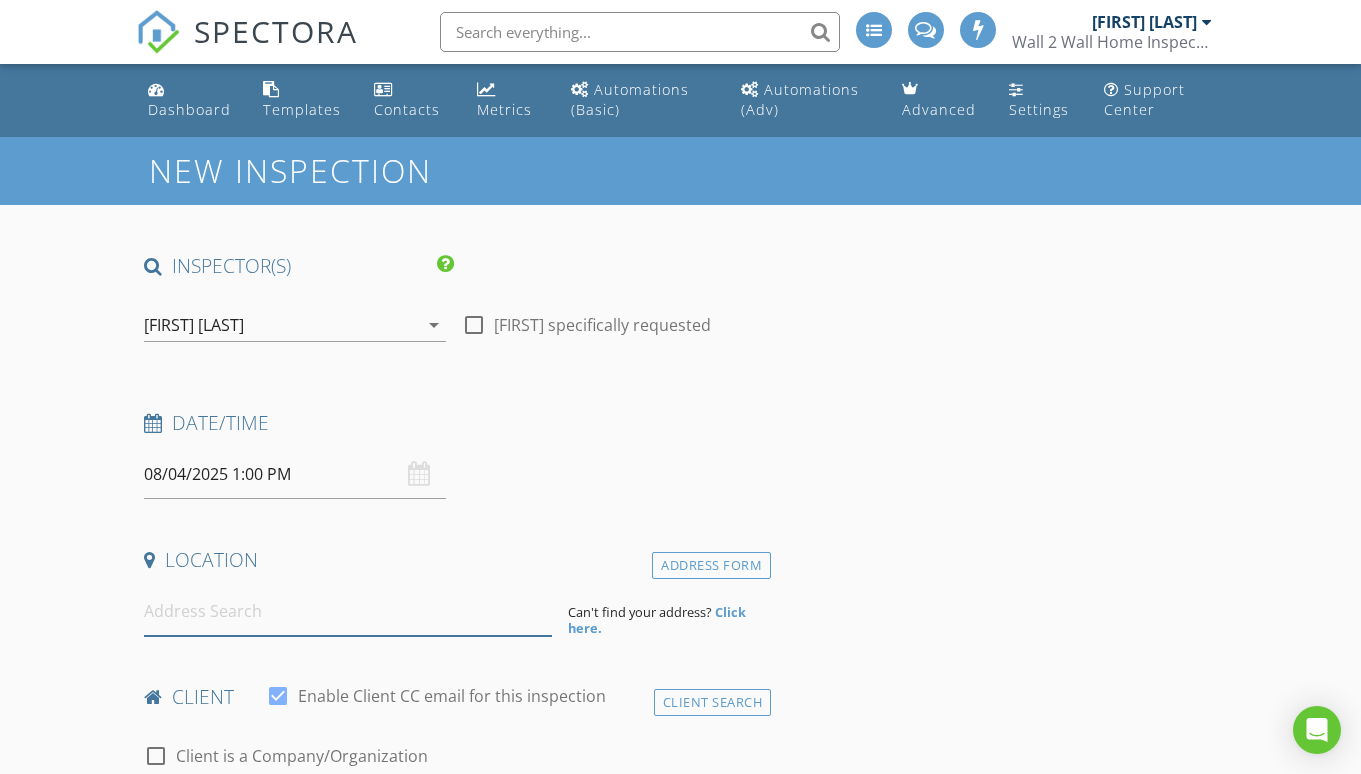 click at bounding box center (347, 611) 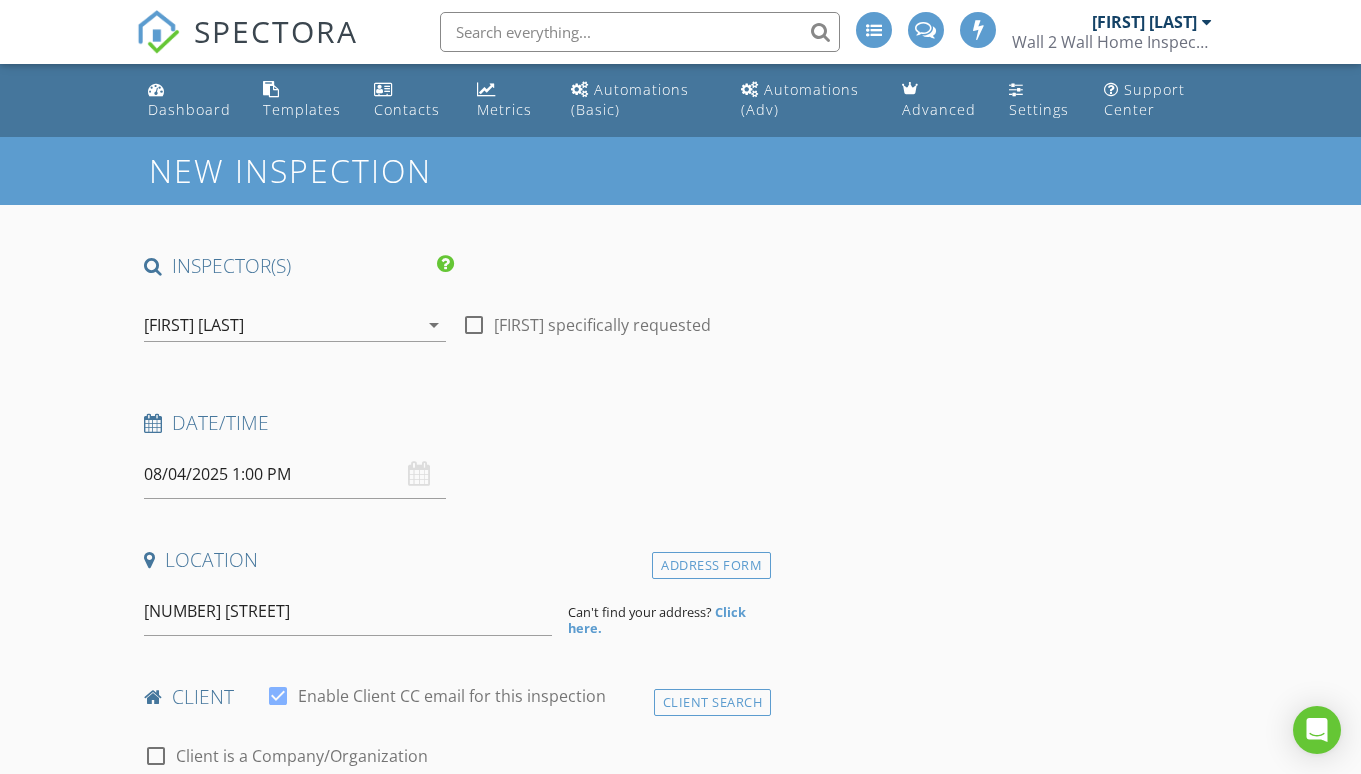 type on "473 Sid Ct, Prineville, OR, USA" 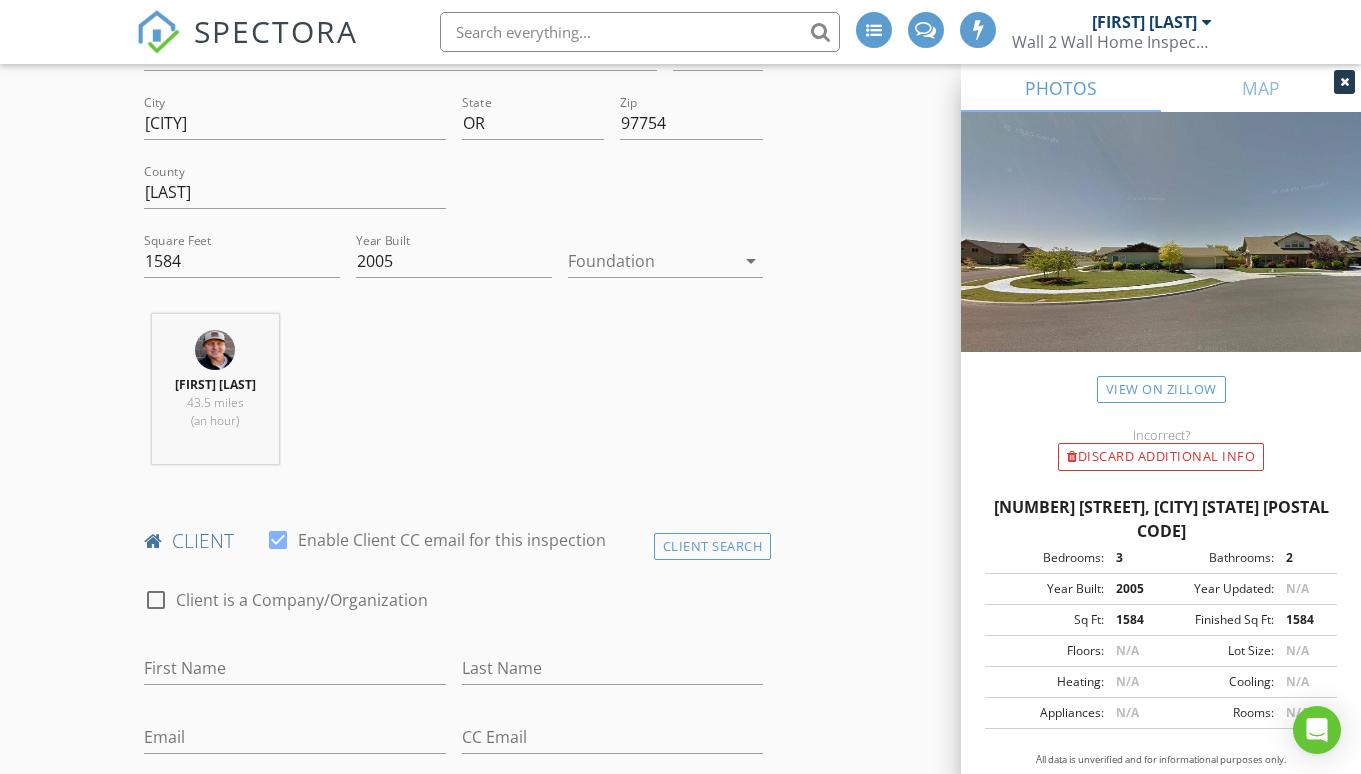 scroll, scrollTop: 564, scrollLeft: 0, axis: vertical 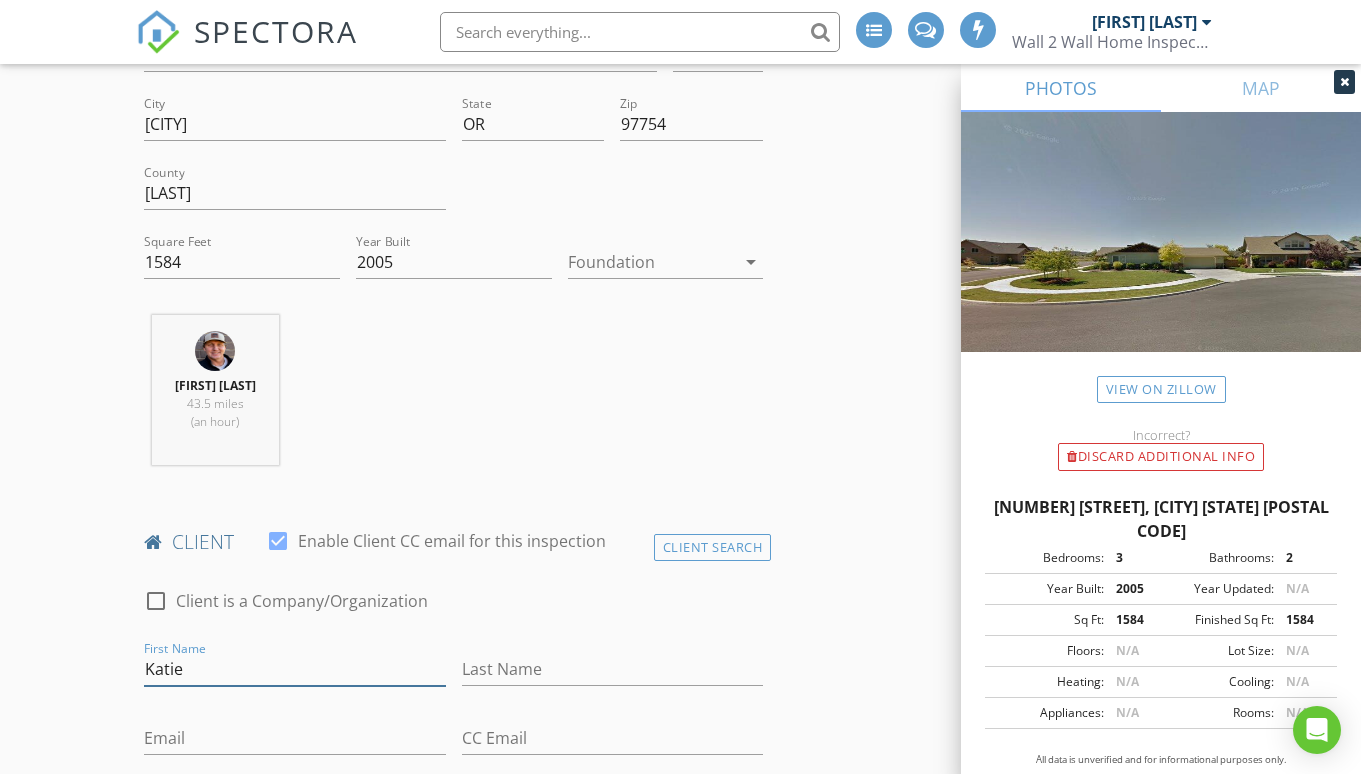 type on "Katie" 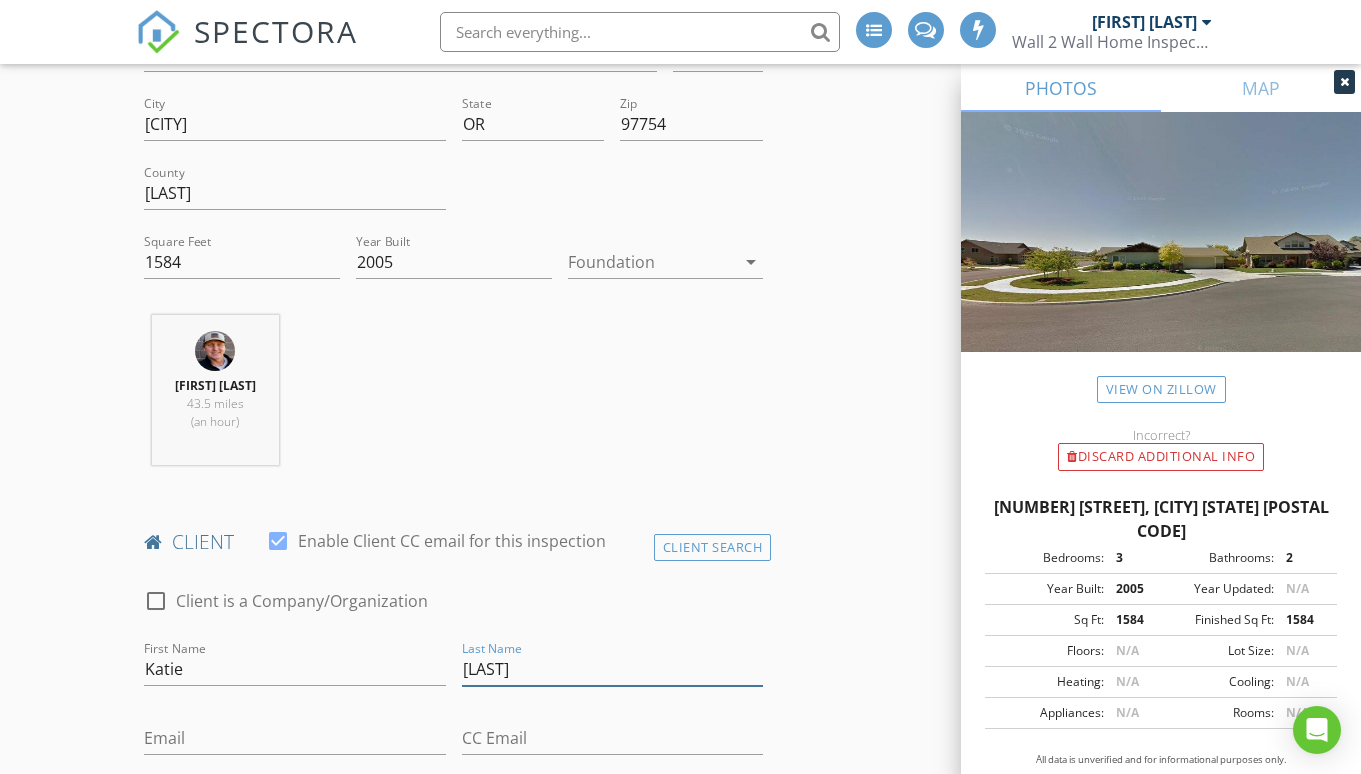 type on "[LAST]" 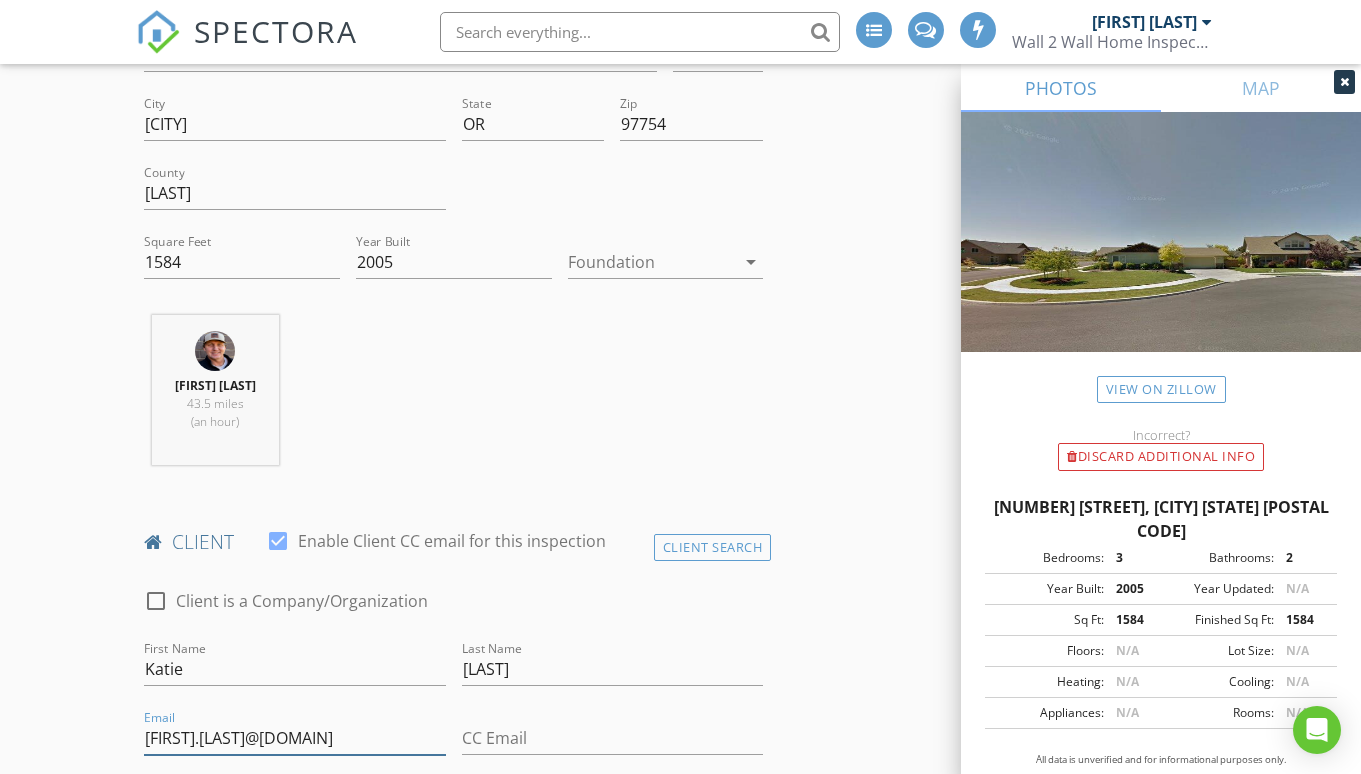scroll, scrollTop: 744, scrollLeft: 0, axis: vertical 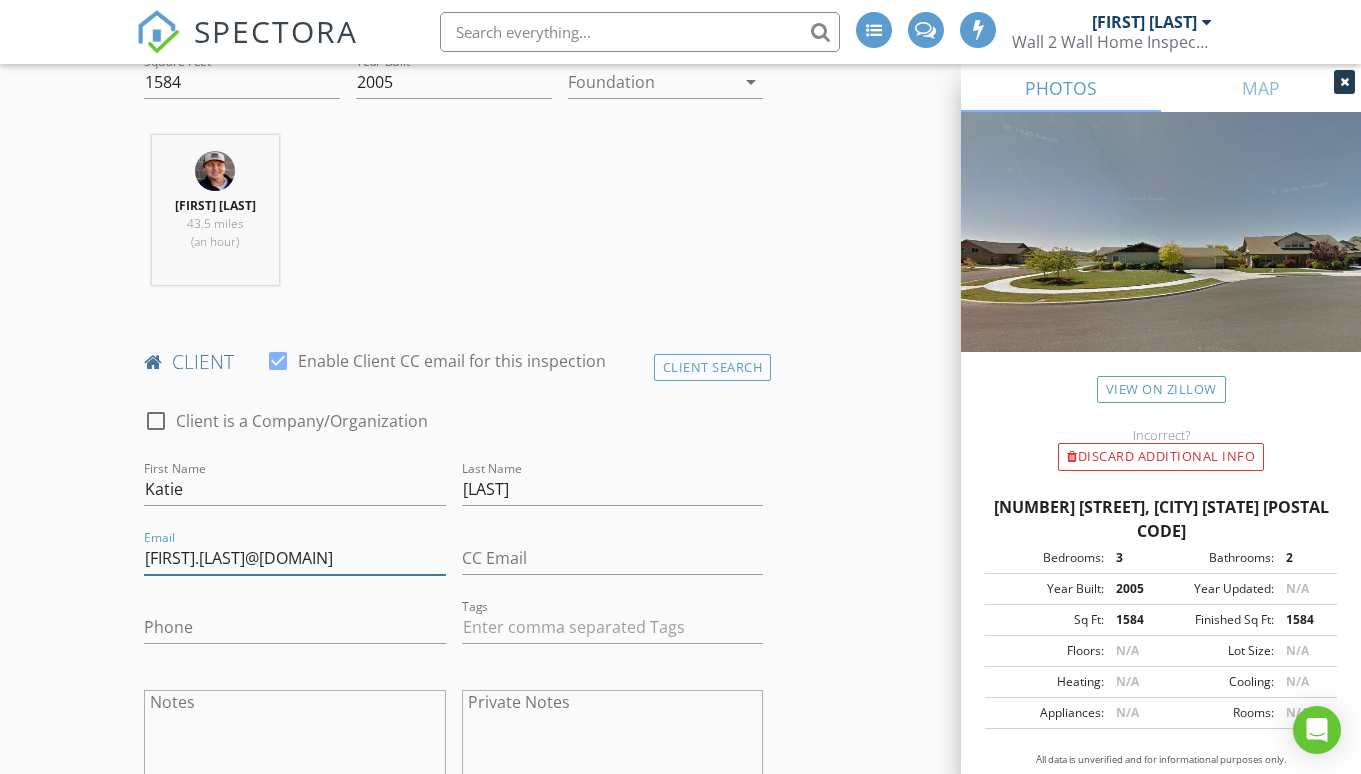 type on "[EMAIL]" 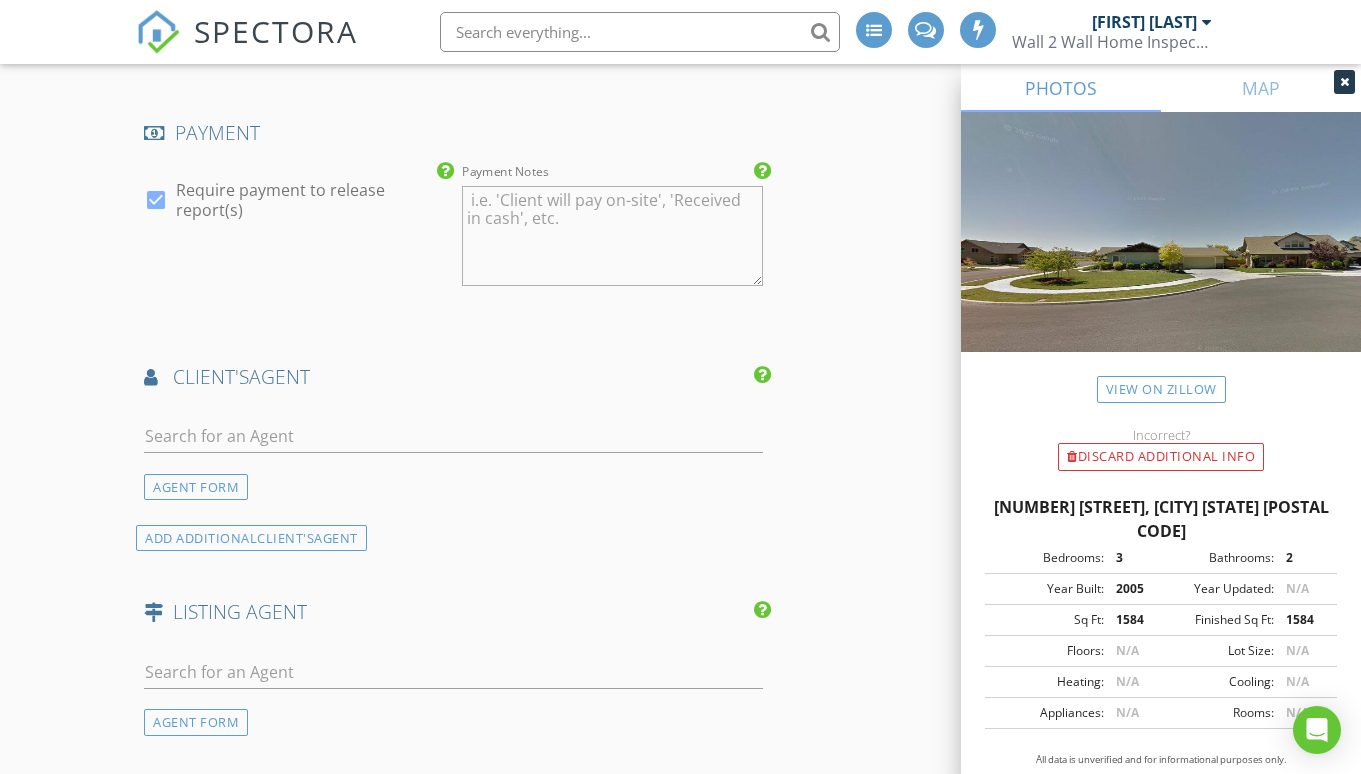scroll, scrollTop: 2152, scrollLeft: 0, axis: vertical 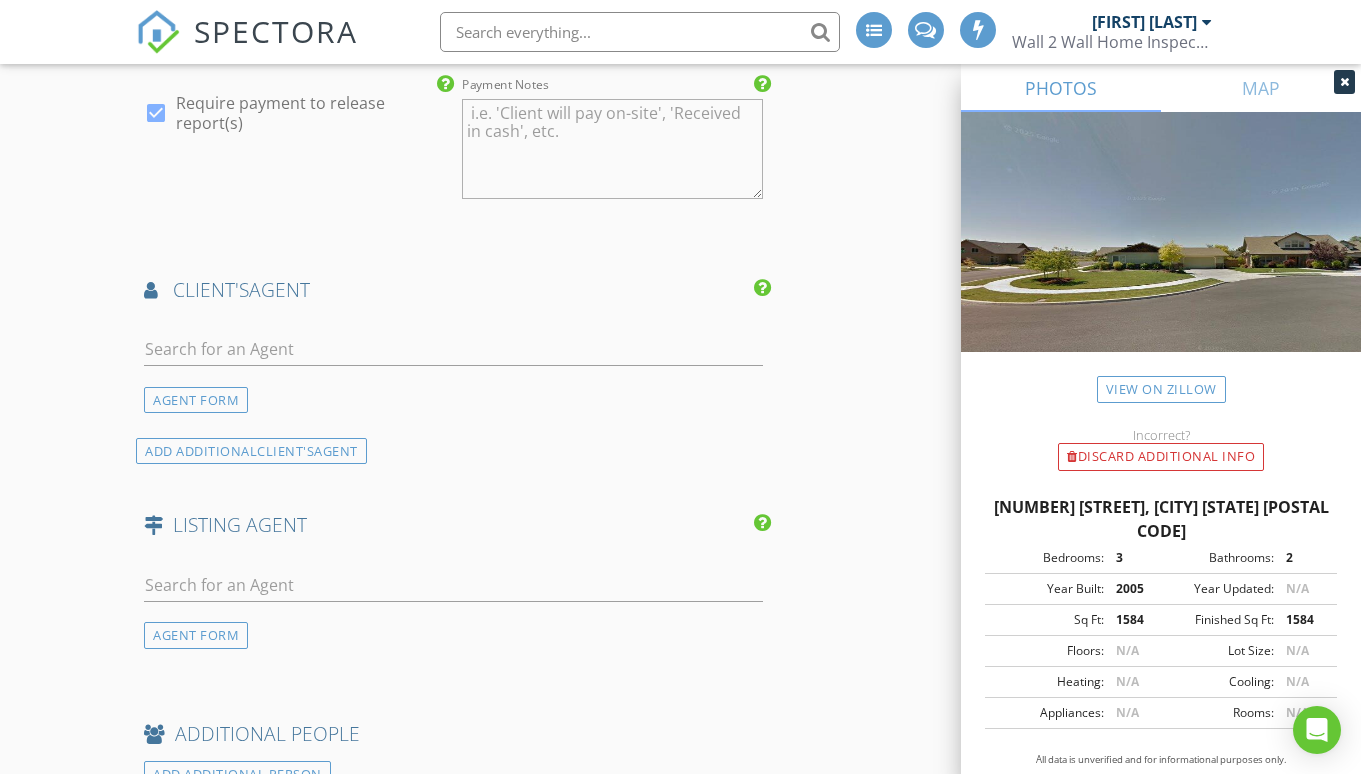 type on "[PHONE]" 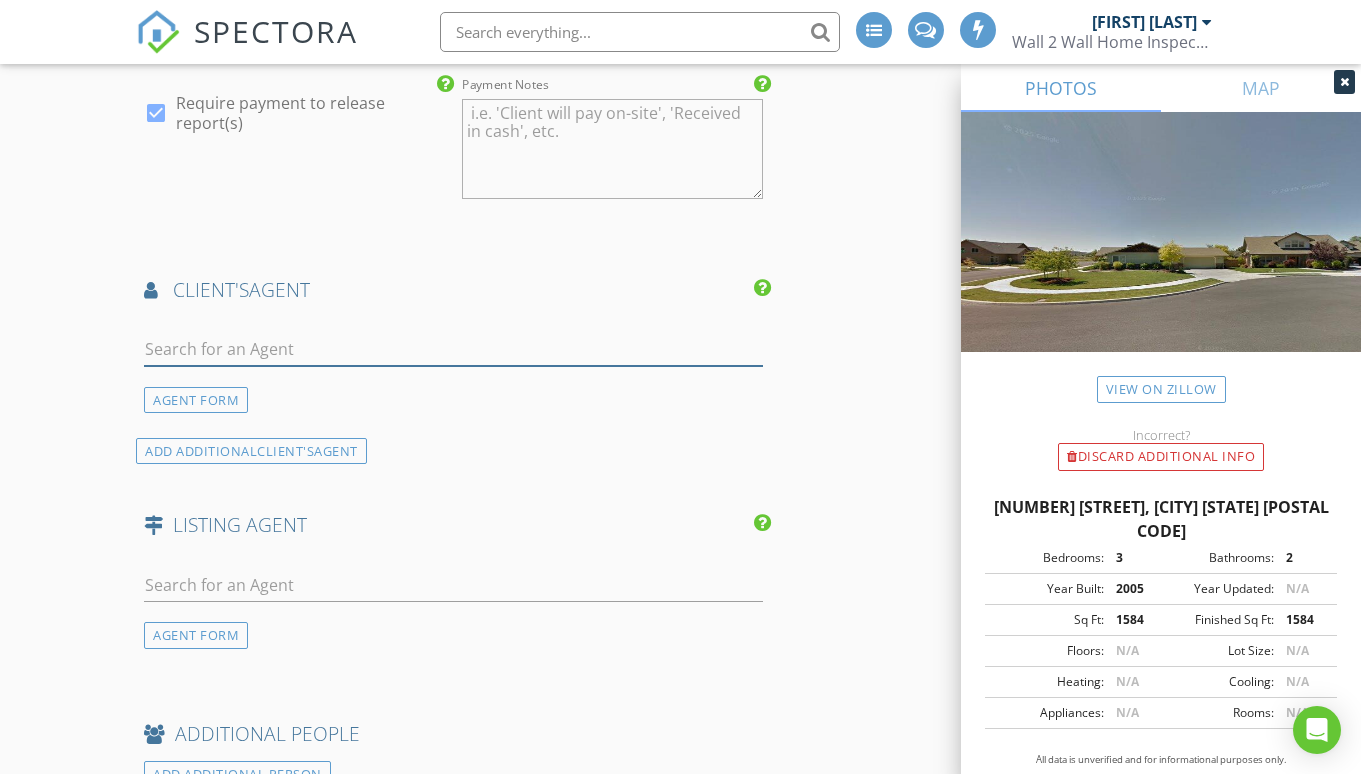 click at bounding box center (453, 349) 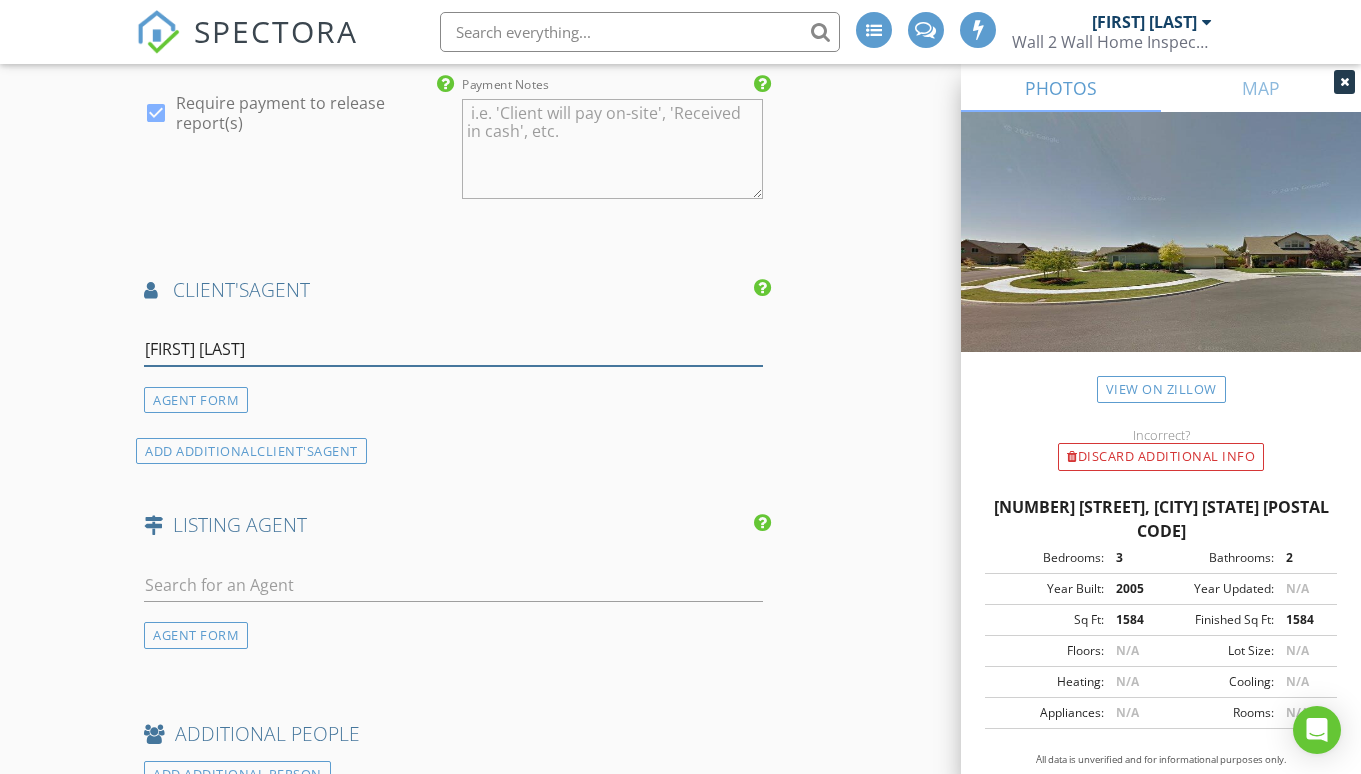 type on "jess la" 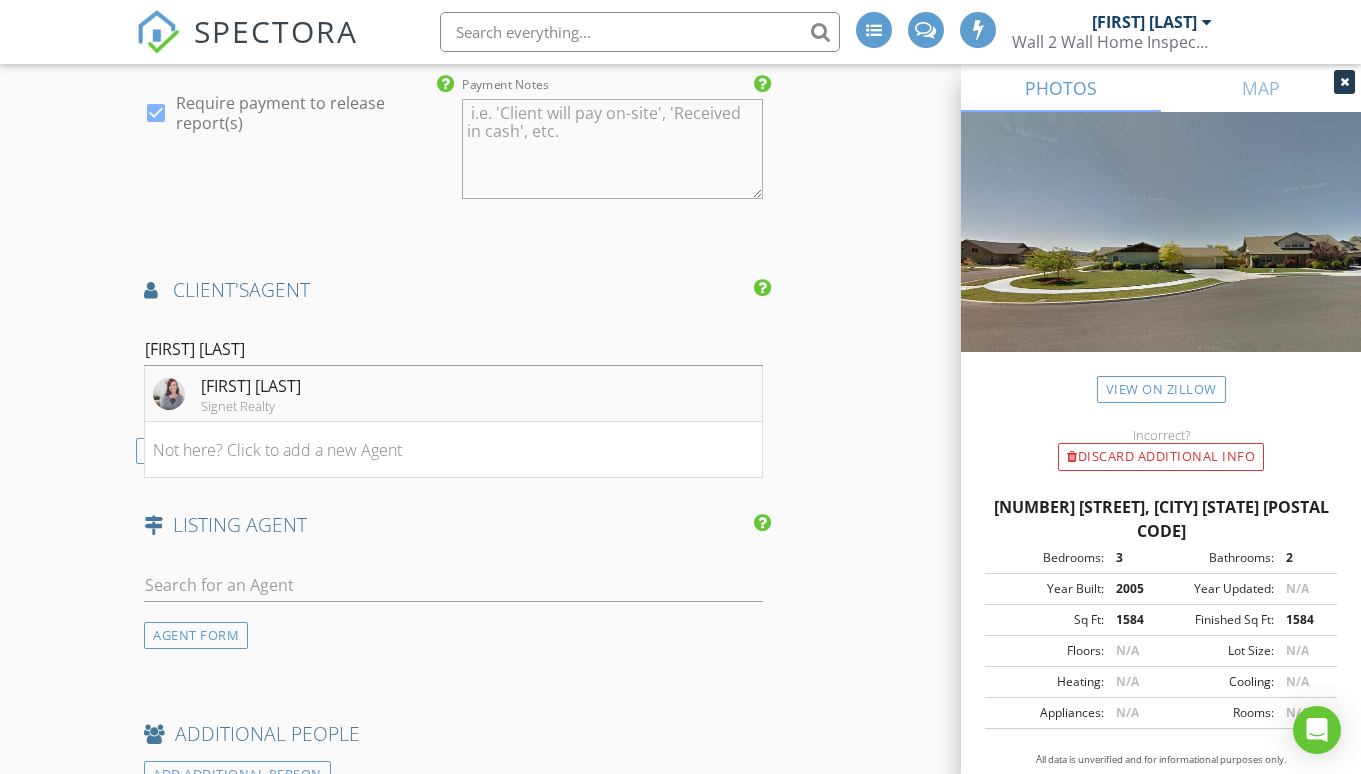 click on "[FIRST] [LAST]" at bounding box center (251, 386) 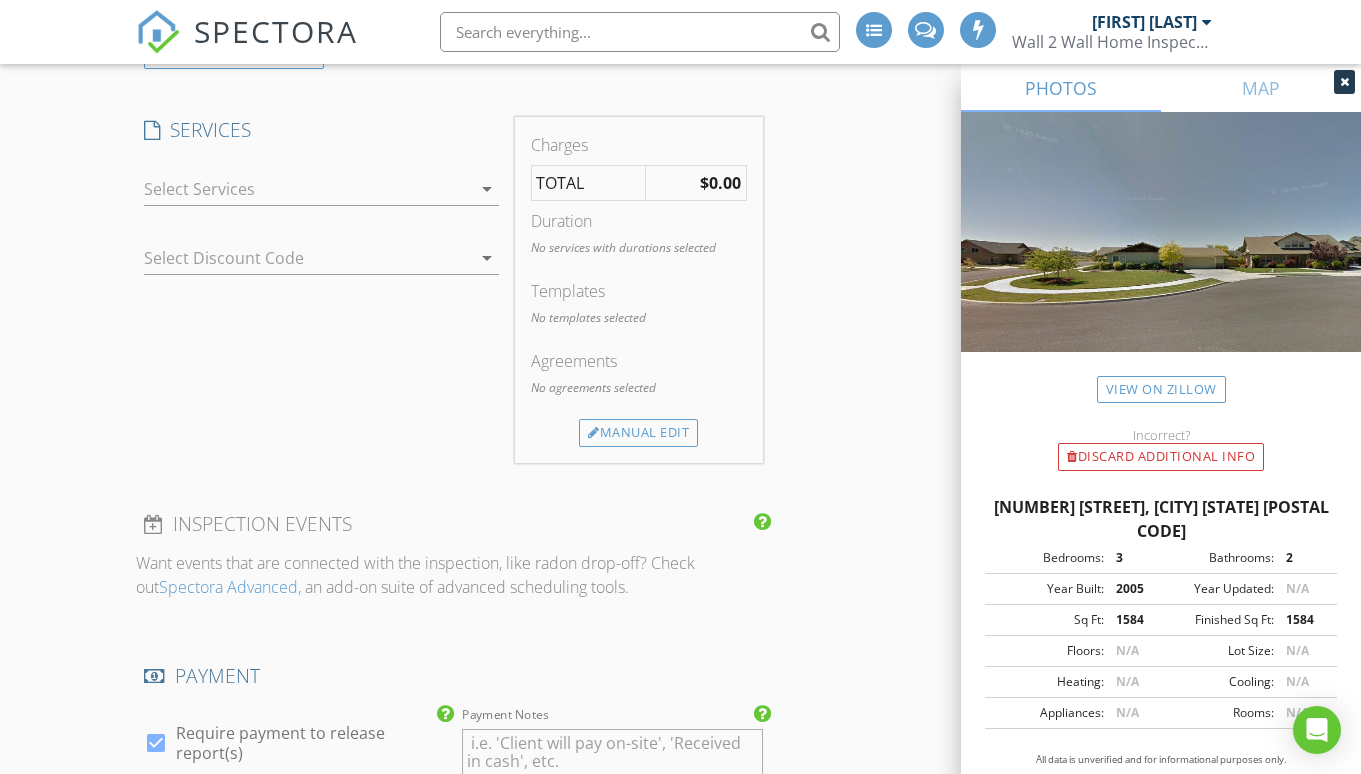 scroll, scrollTop: 1432, scrollLeft: 0, axis: vertical 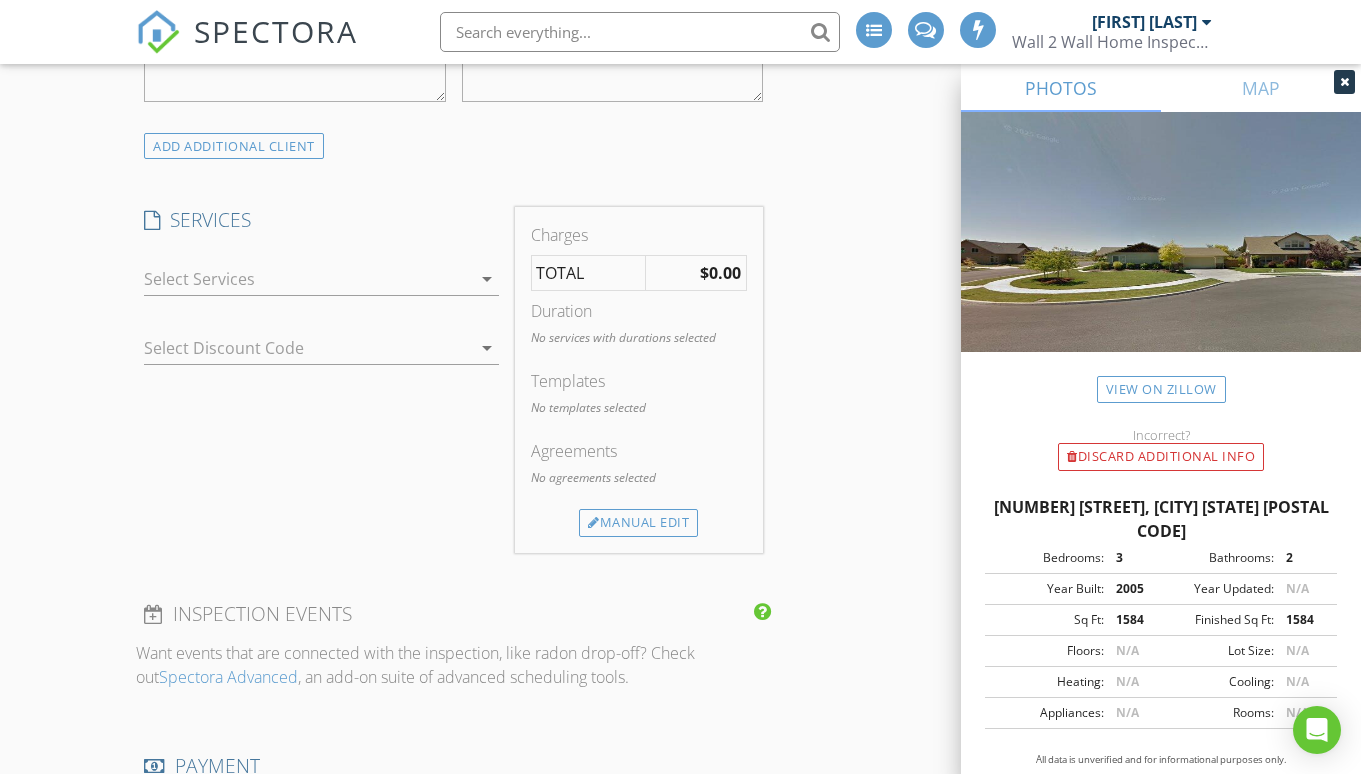 click on "arrow_drop_down" at bounding box center [487, 279] 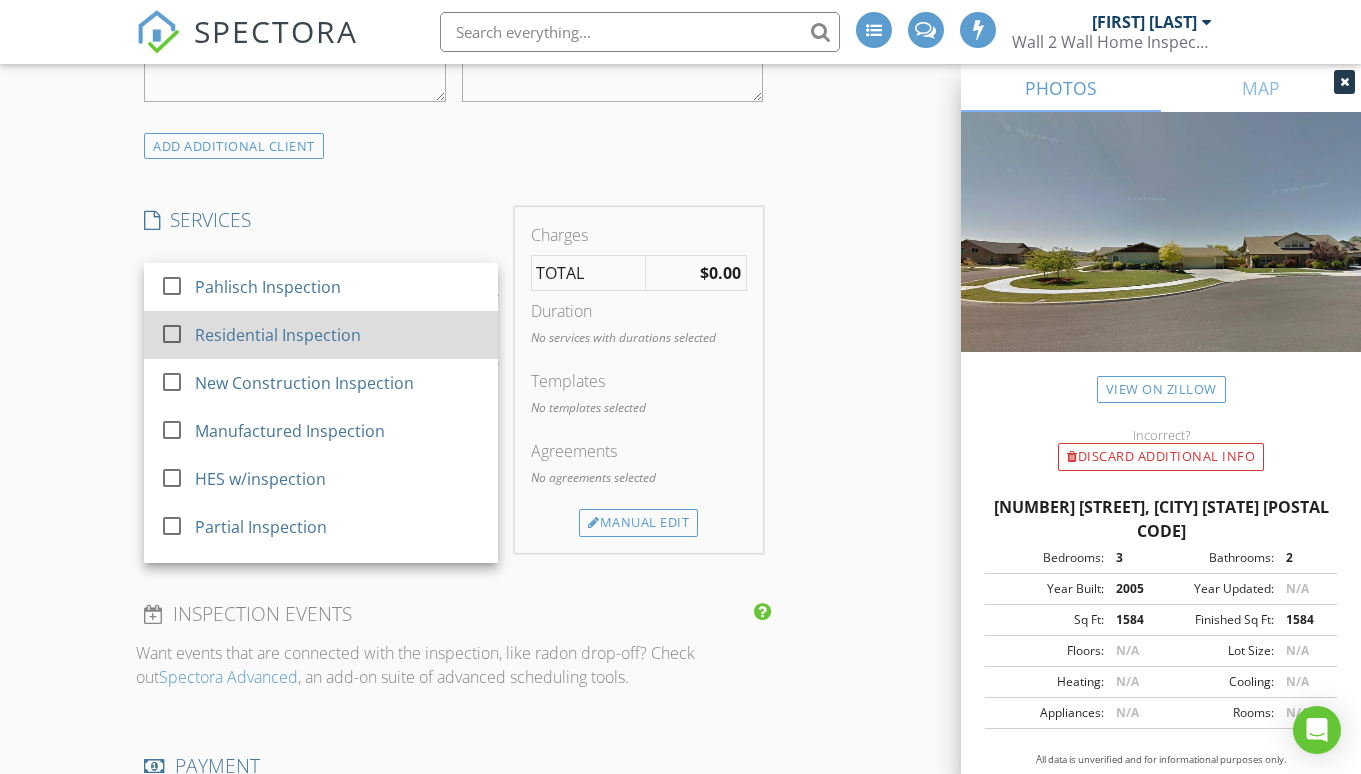 click on "Residential Inspection" at bounding box center [278, 335] 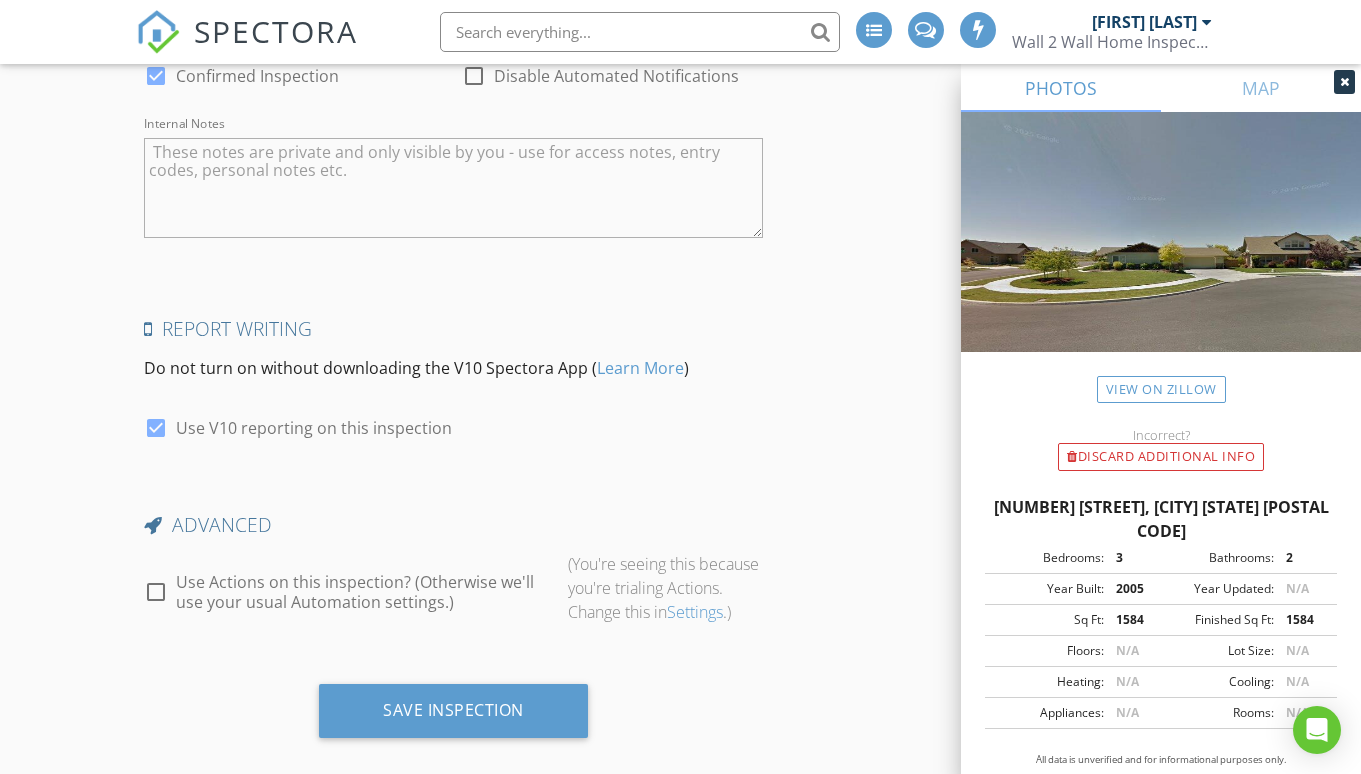 scroll, scrollTop: 3511, scrollLeft: 0, axis: vertical 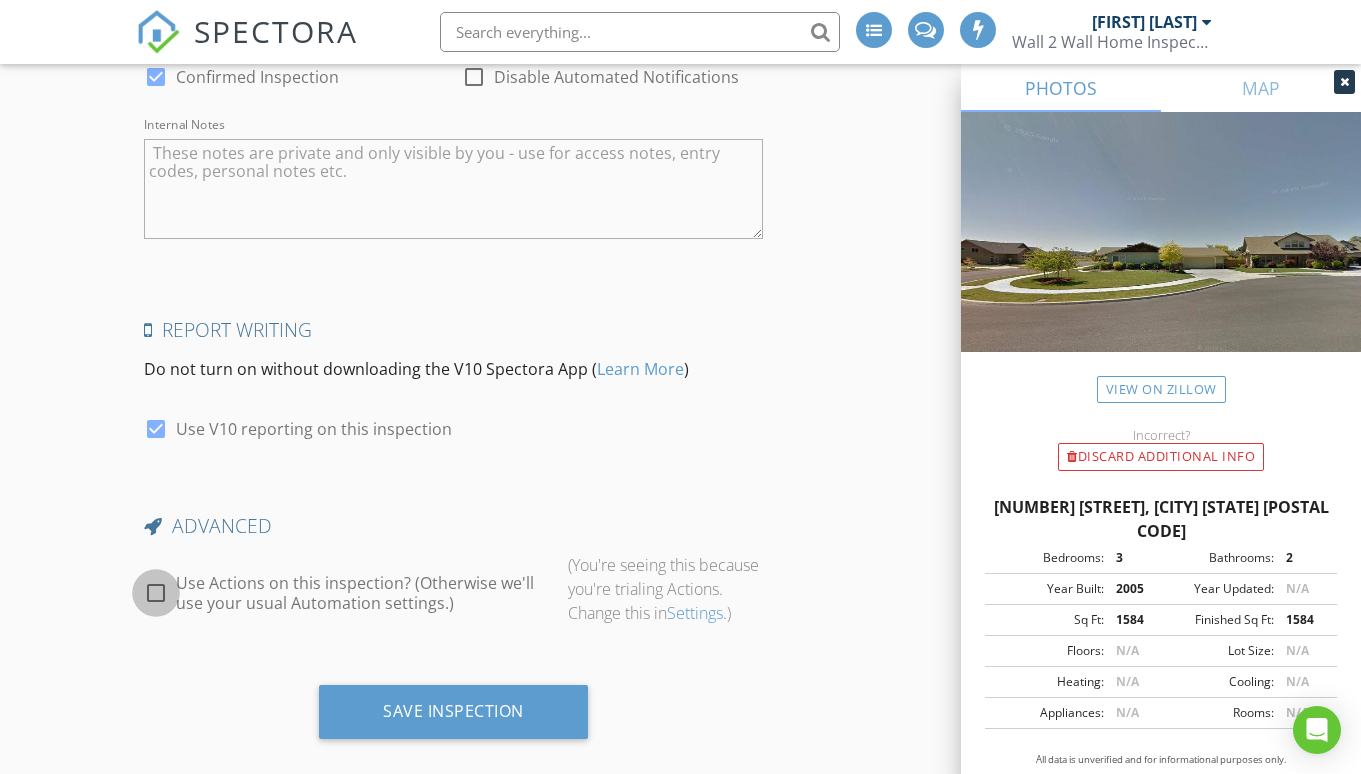 click at bounding box center (156, 593) 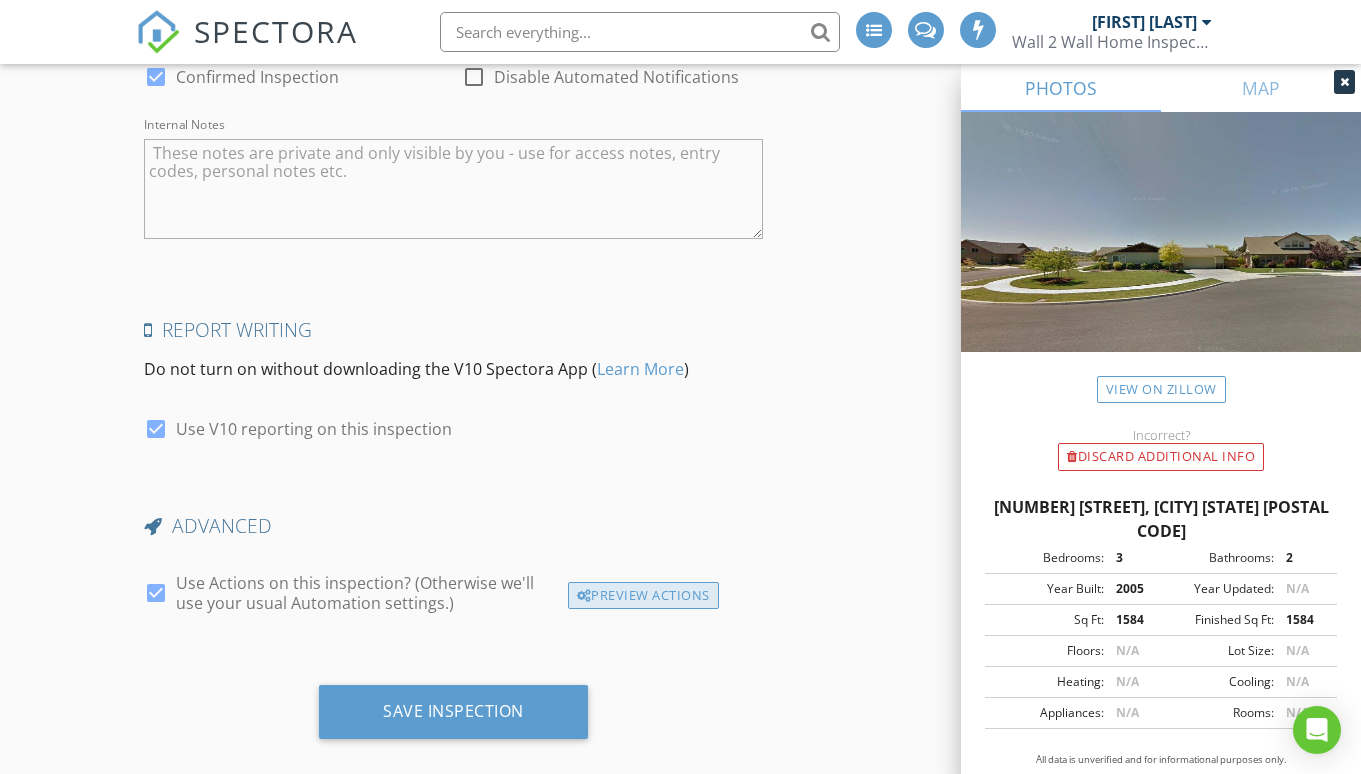 click on "Preview Actions" at bounding box center (643, 596) 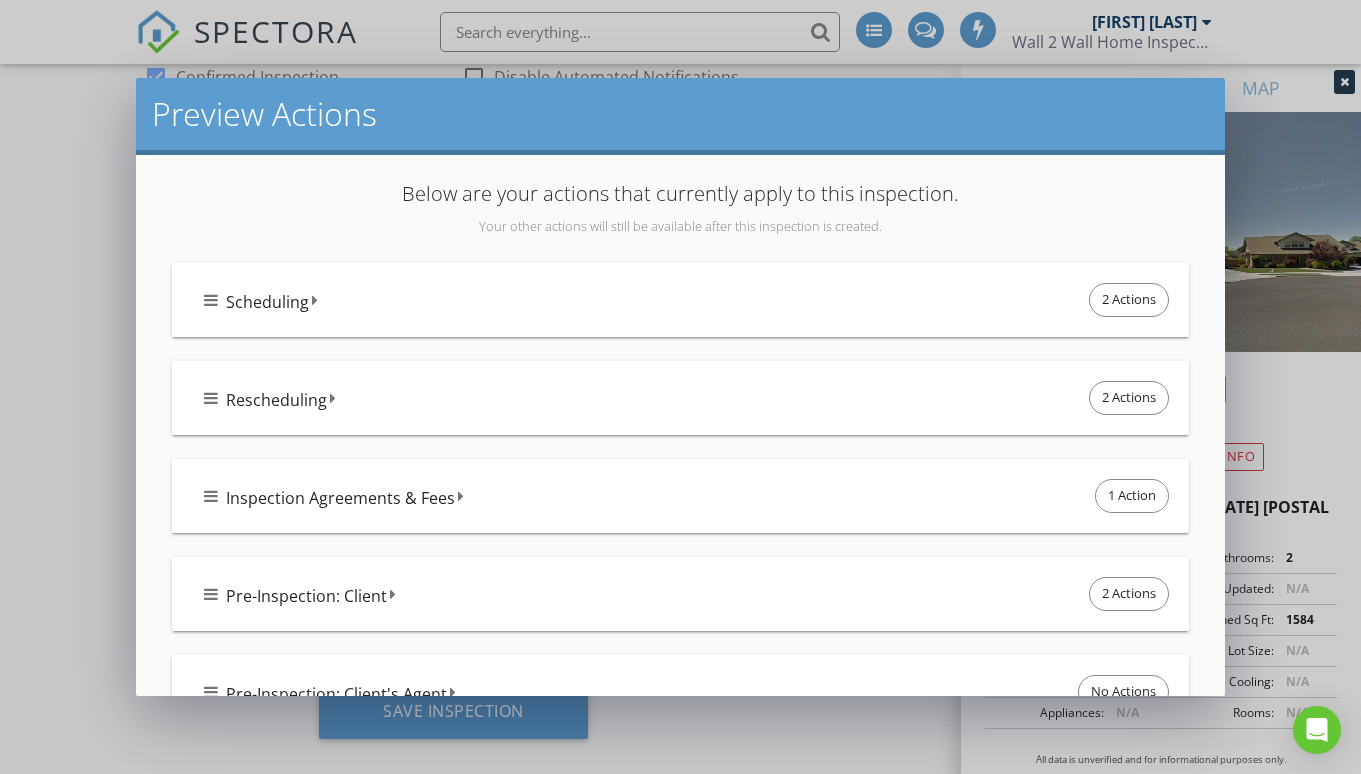 scroll, scrollTop: 102, scrollLeft: 0, axis: vertical 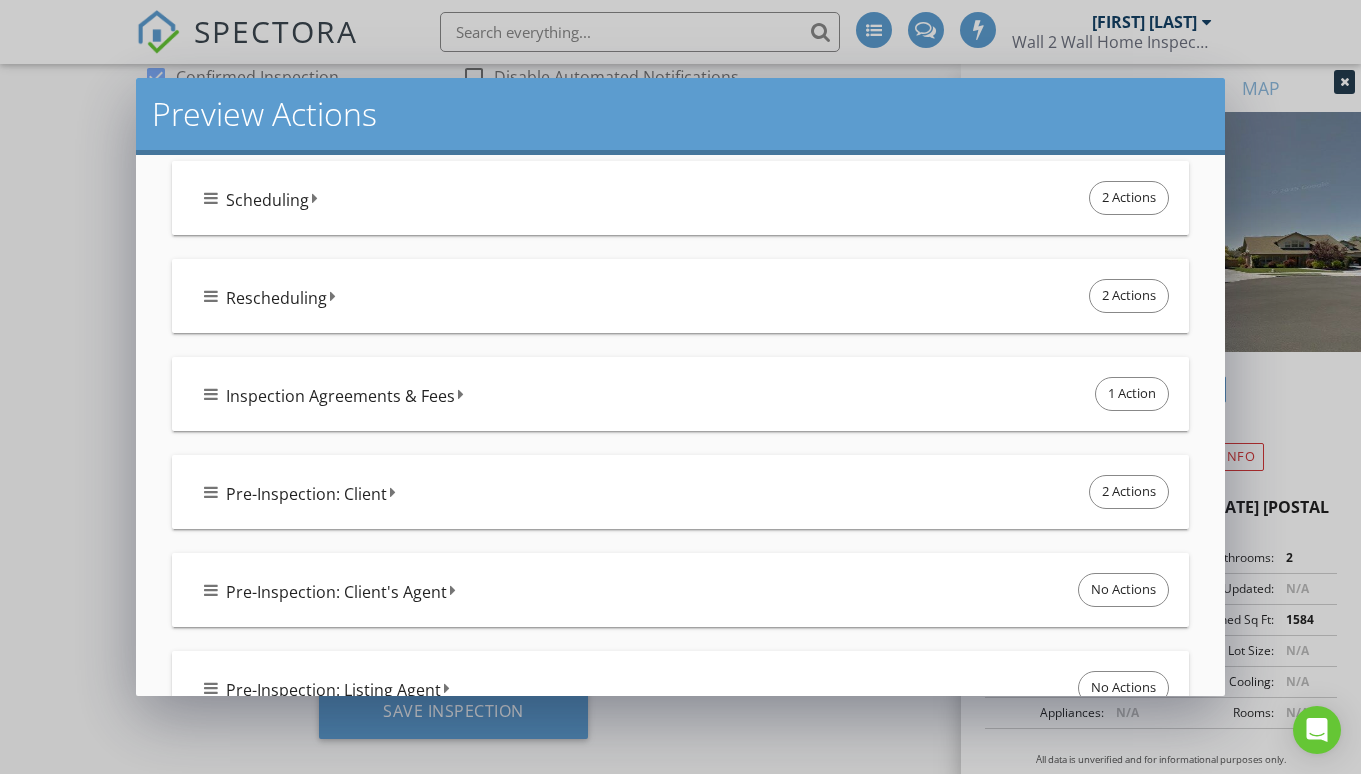 click on "Pre-Inspection: Client
2 Actions" at bounding box center (688, 492) 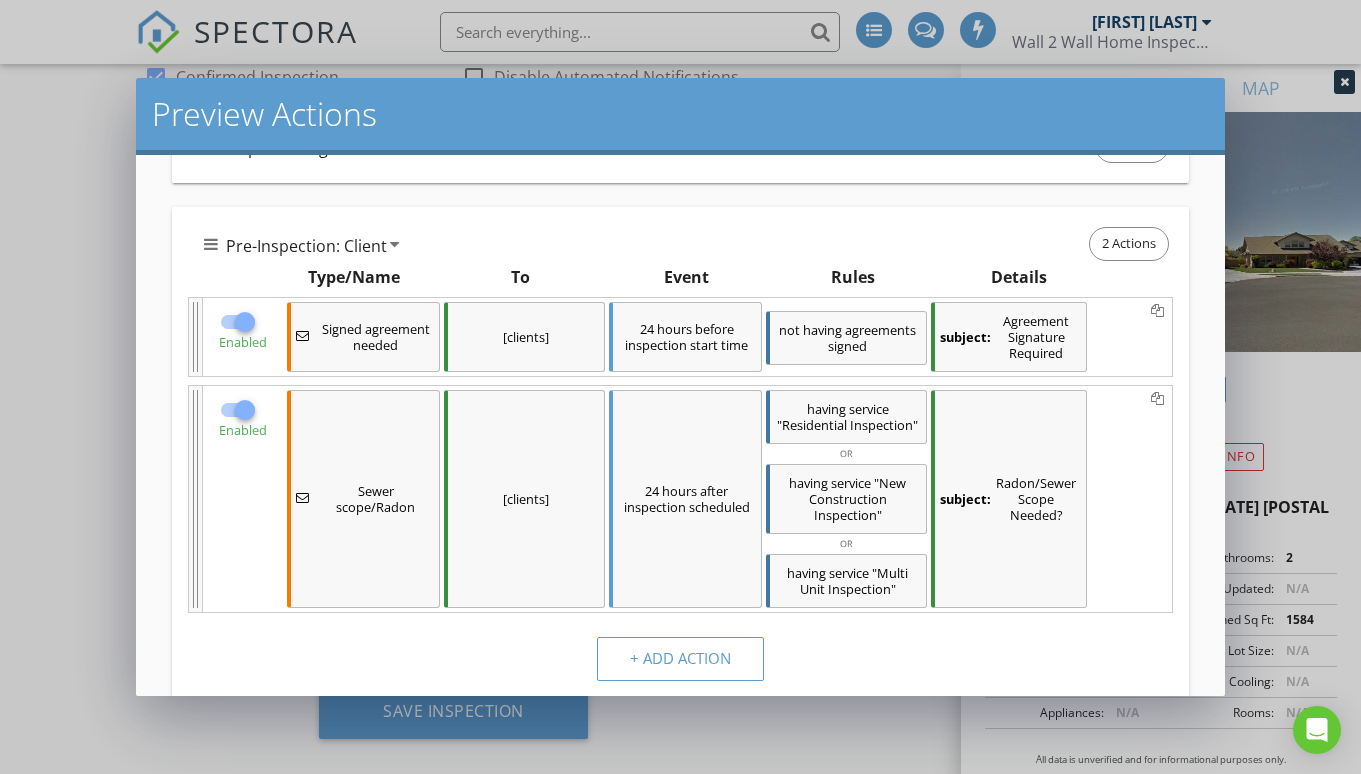 scroll, scrollTop: 379, scrollLeft: 0, axis: vertical 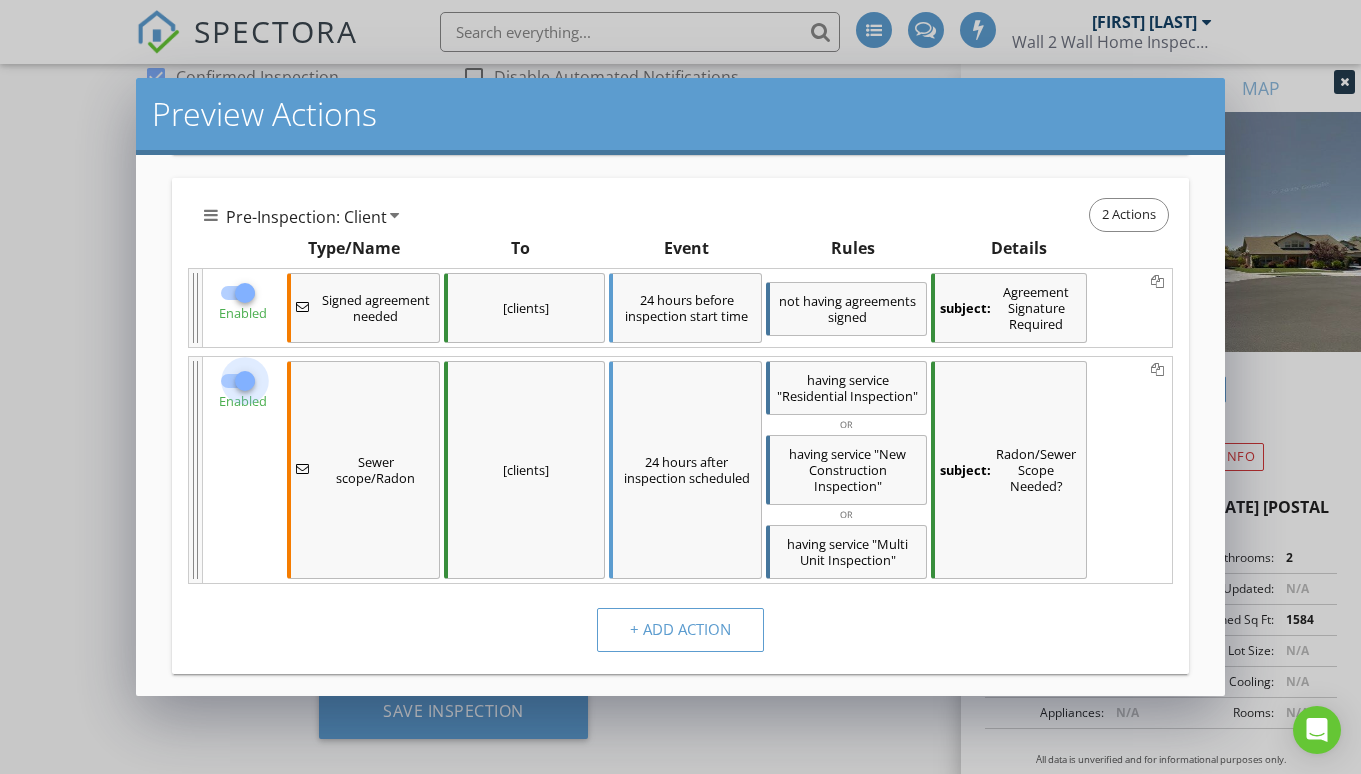 click at bounding box center [245, 381] 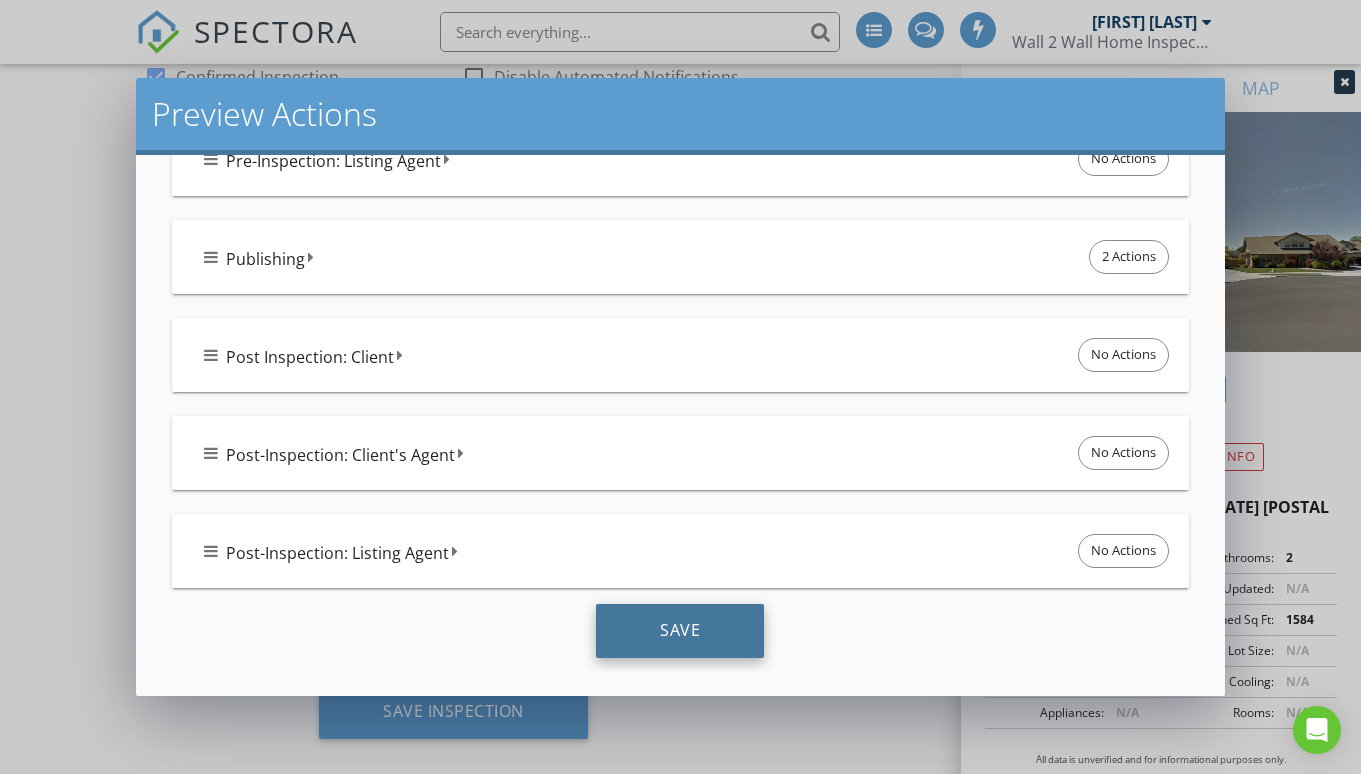 scroll, scrollTop: 1053, scrollLeft: 0, axis: vertical 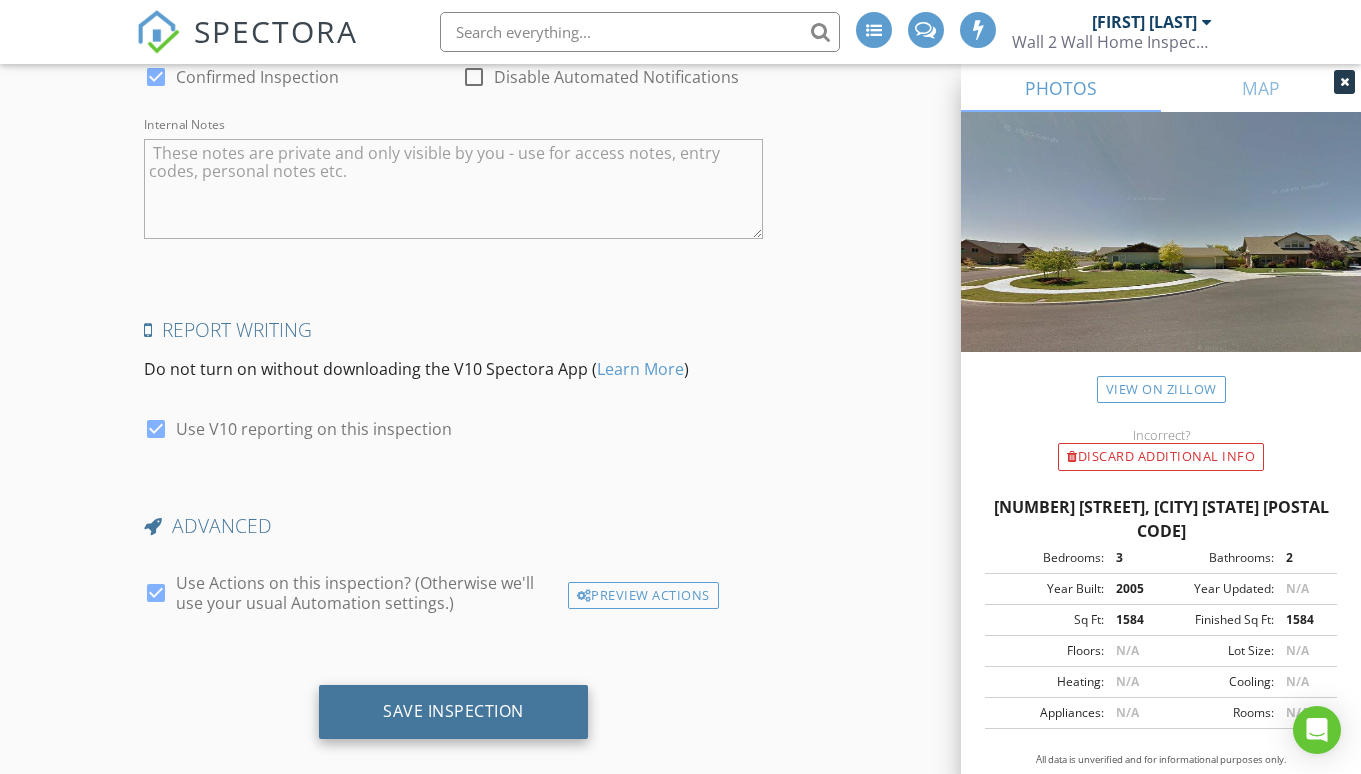 click on "Save Inspection" at bounding box center [453, 711] 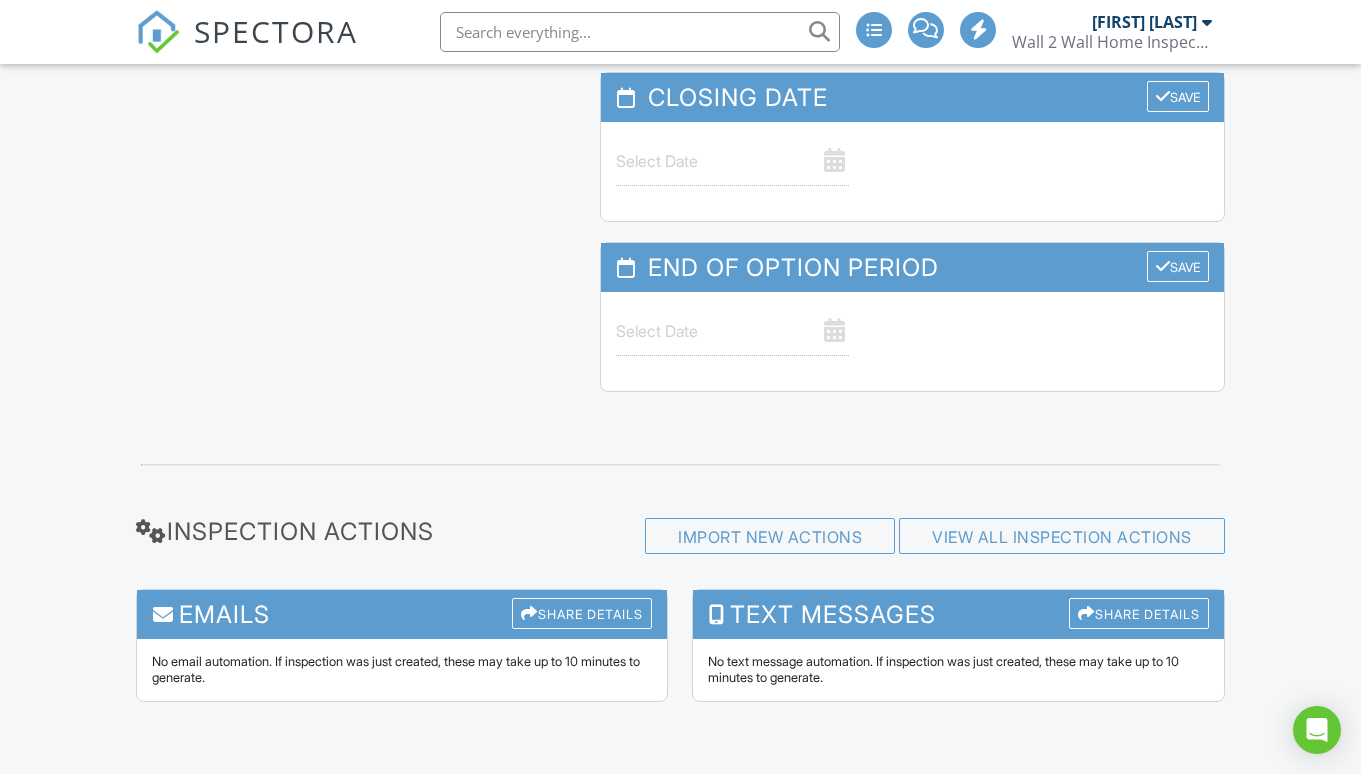 scroll, scrollTop: 0, scrollLeft: 0, axis: both 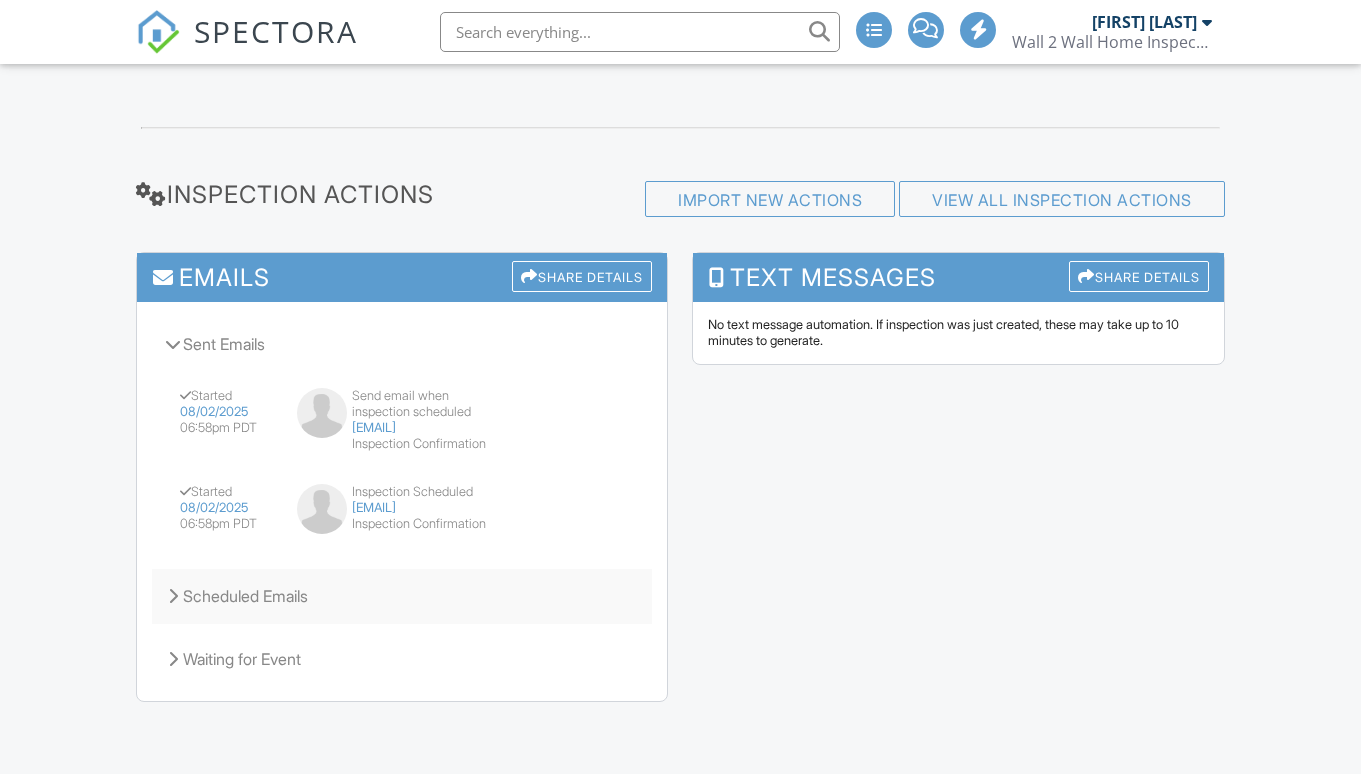 click on "Scheduled Emails" at bounding box center (402, 596) 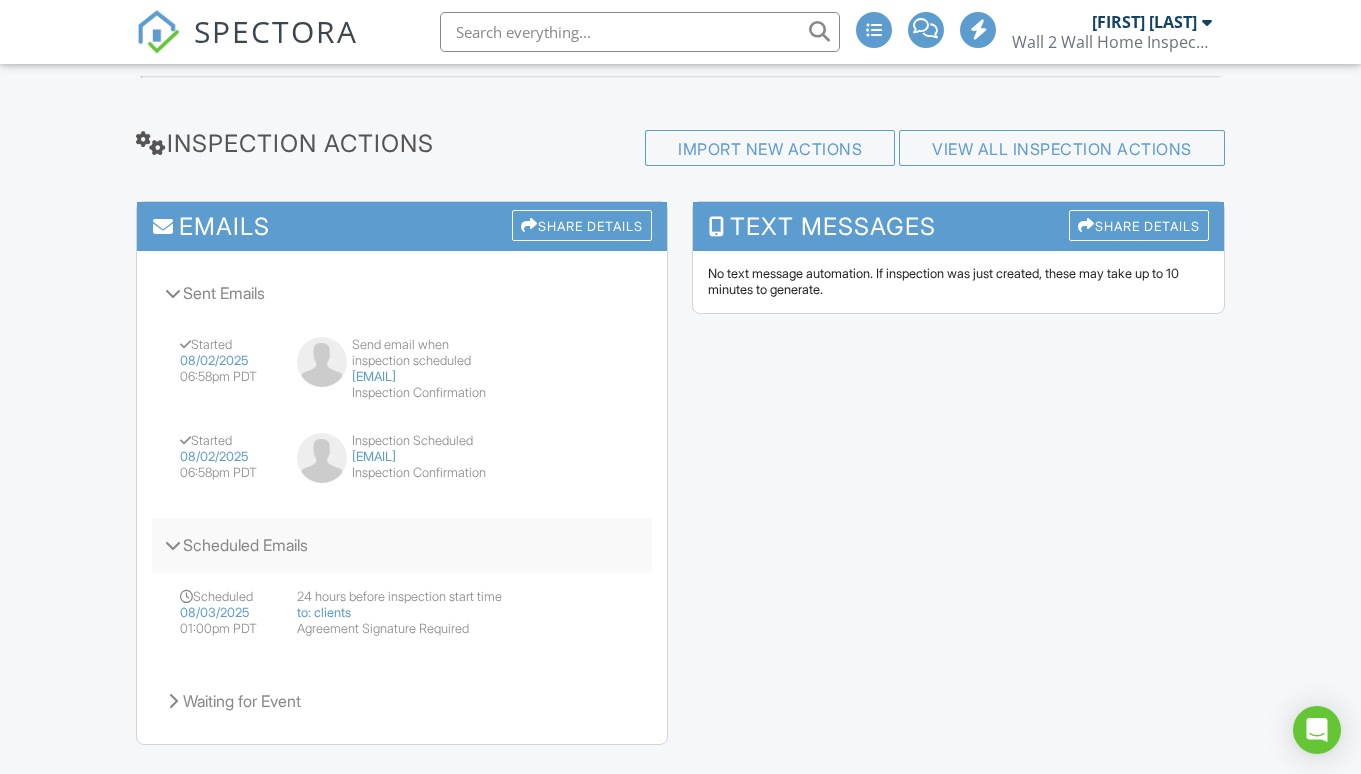 scroll, scrollTop: 0, scrollLeft: 0, axis: both 